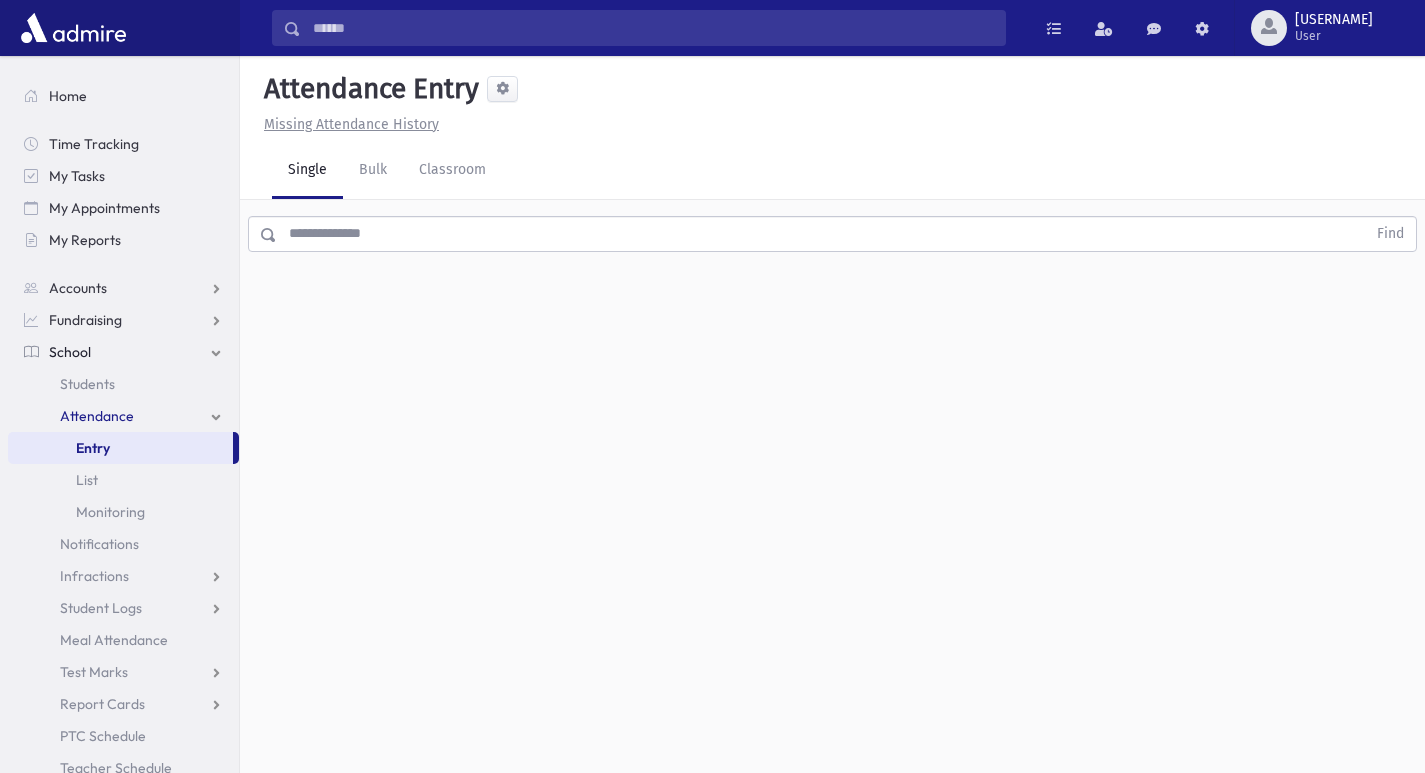 scroll, scrollTop: 0, scrollLeft: 0, axis: both 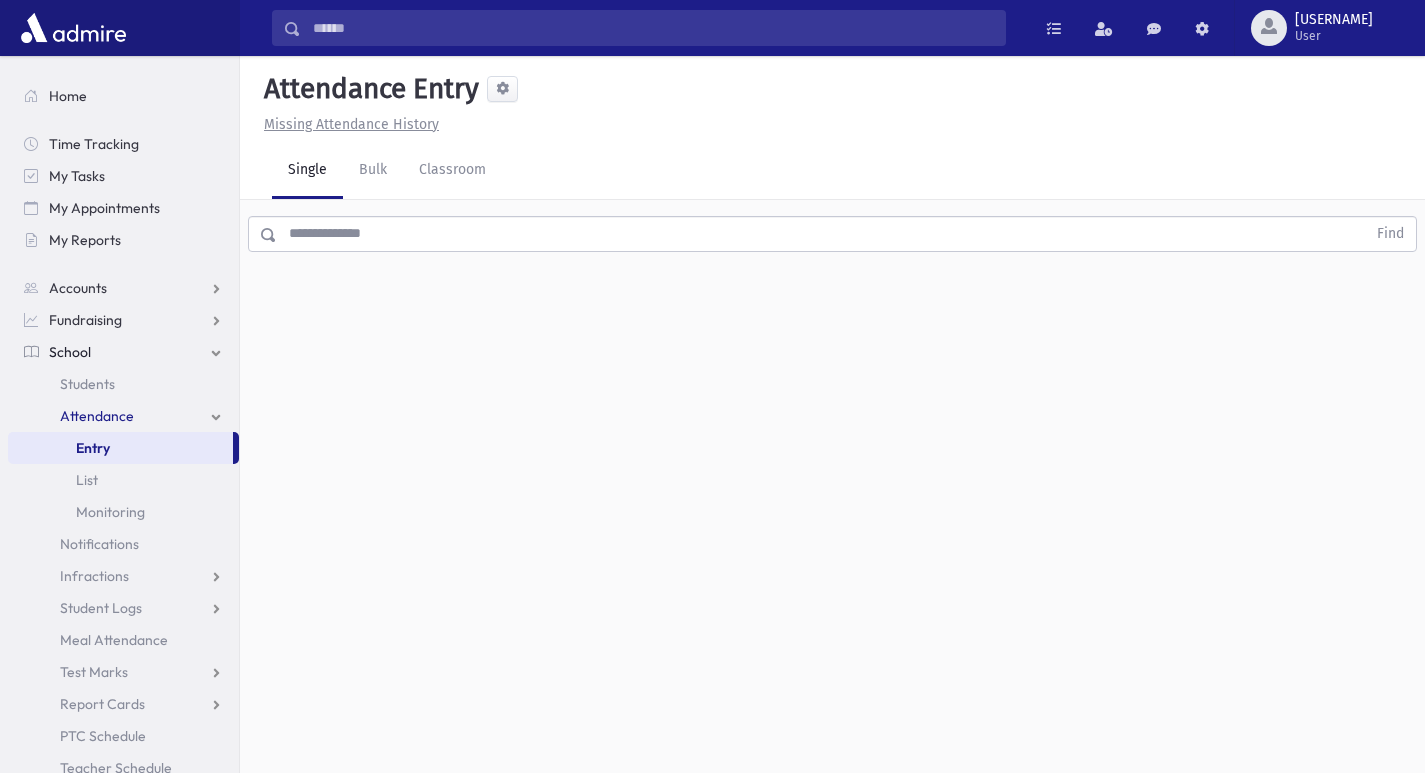 click at bounding box center [821, 234] 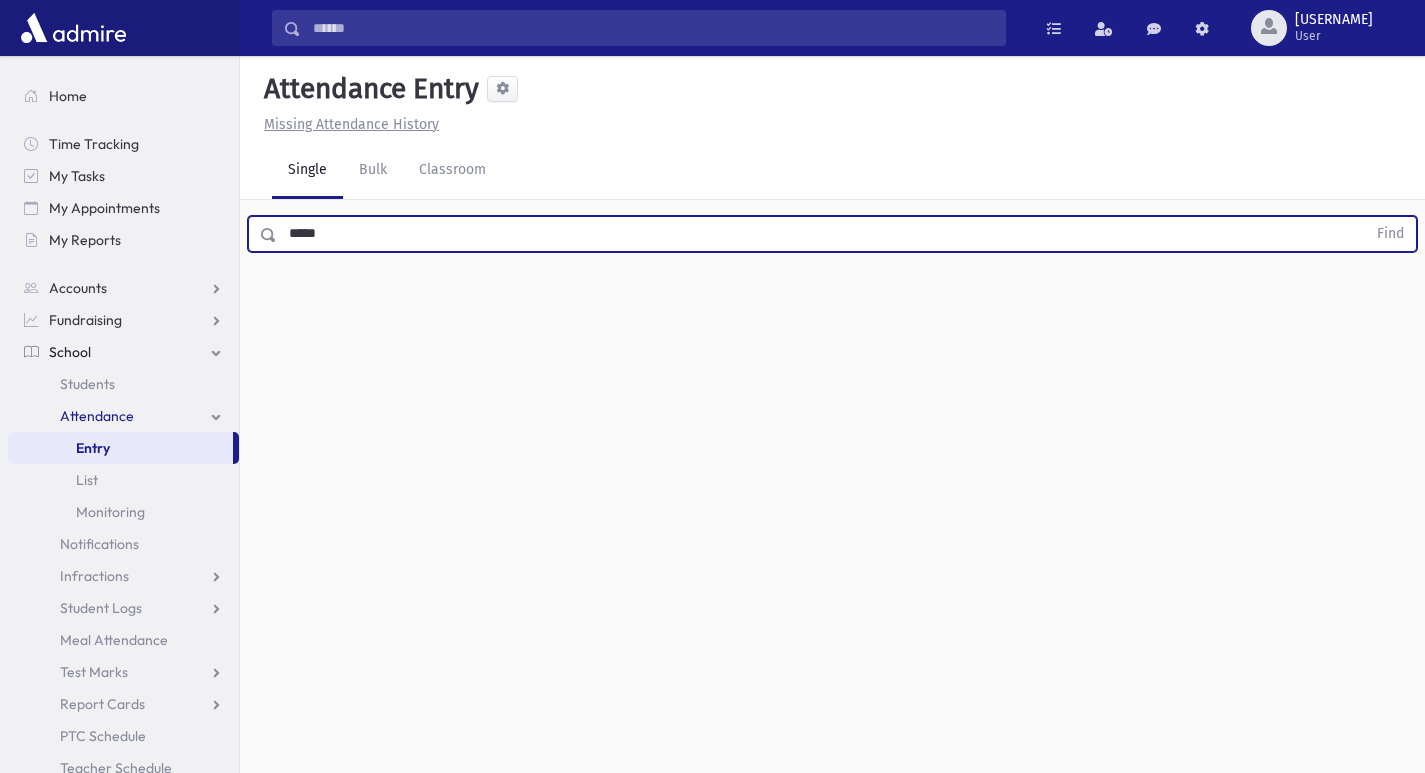 type on "*****" 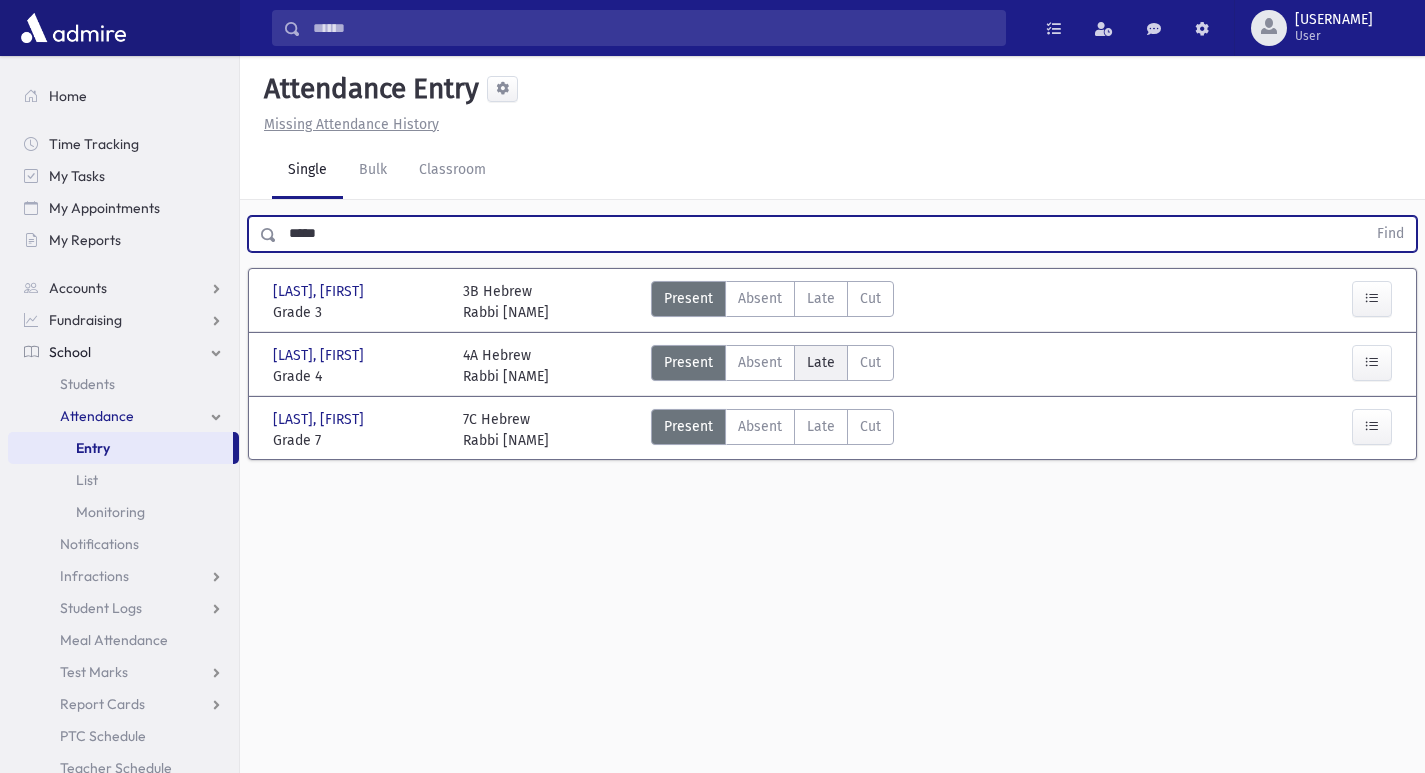 click on "Late" at bounding box center [821, 362] 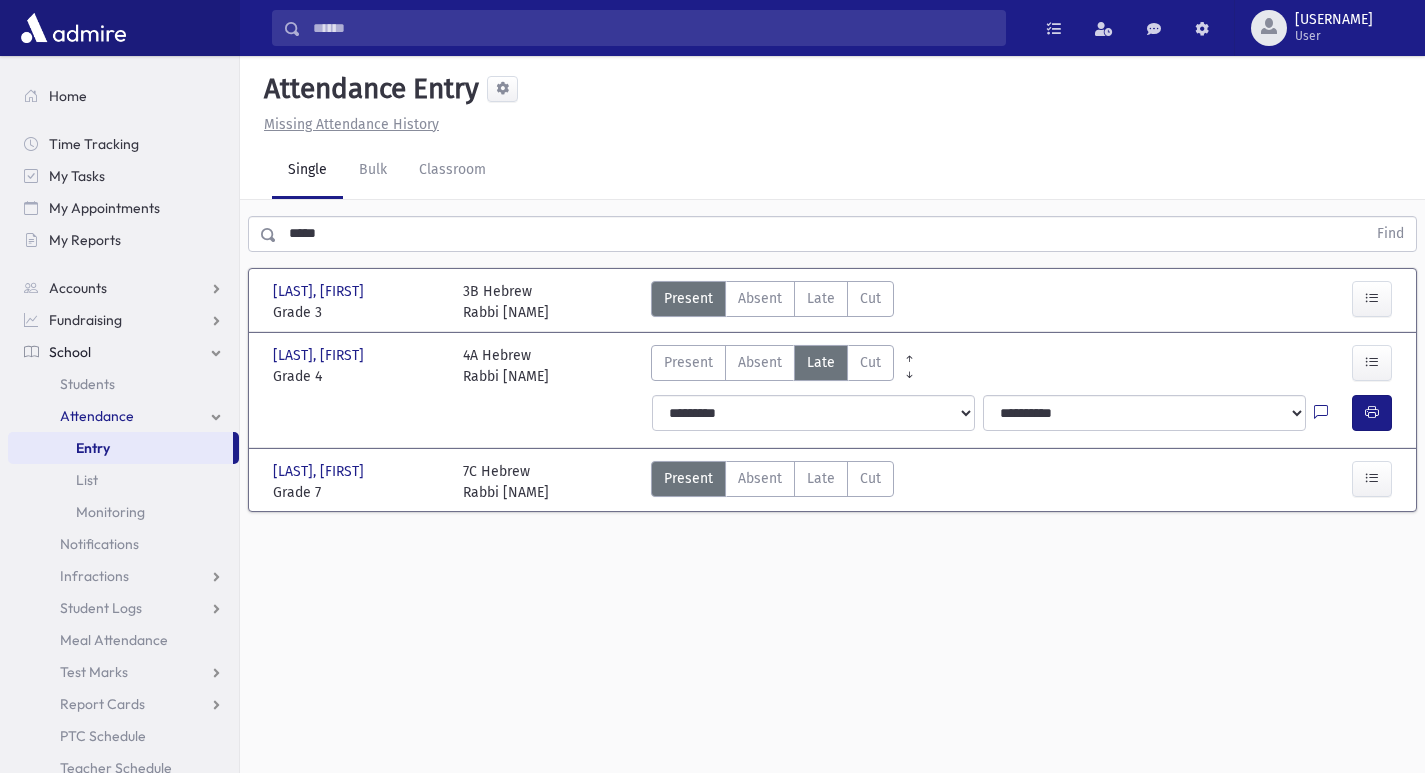 click on "**********" at bounding box center (1025, 413) 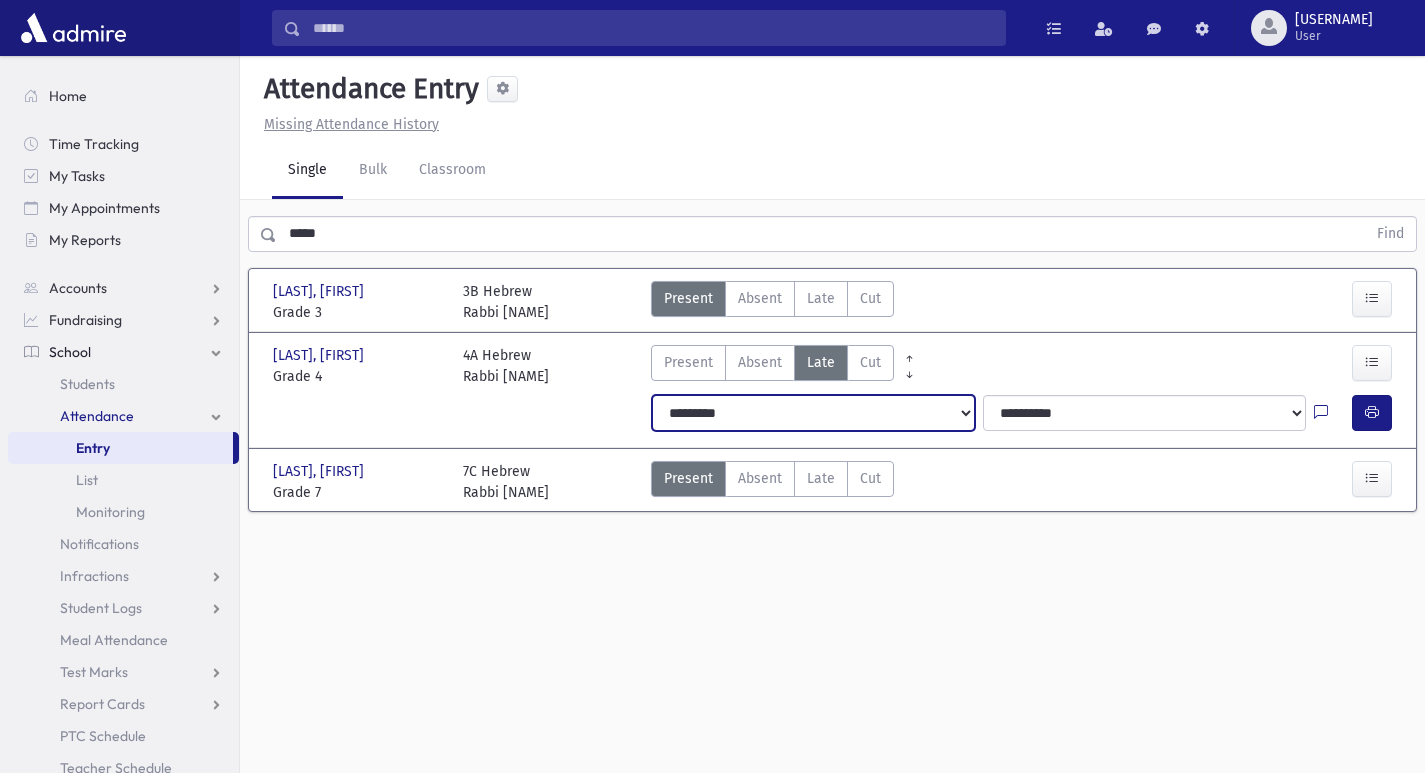 click on "**********" at bounding box center [813, 413] 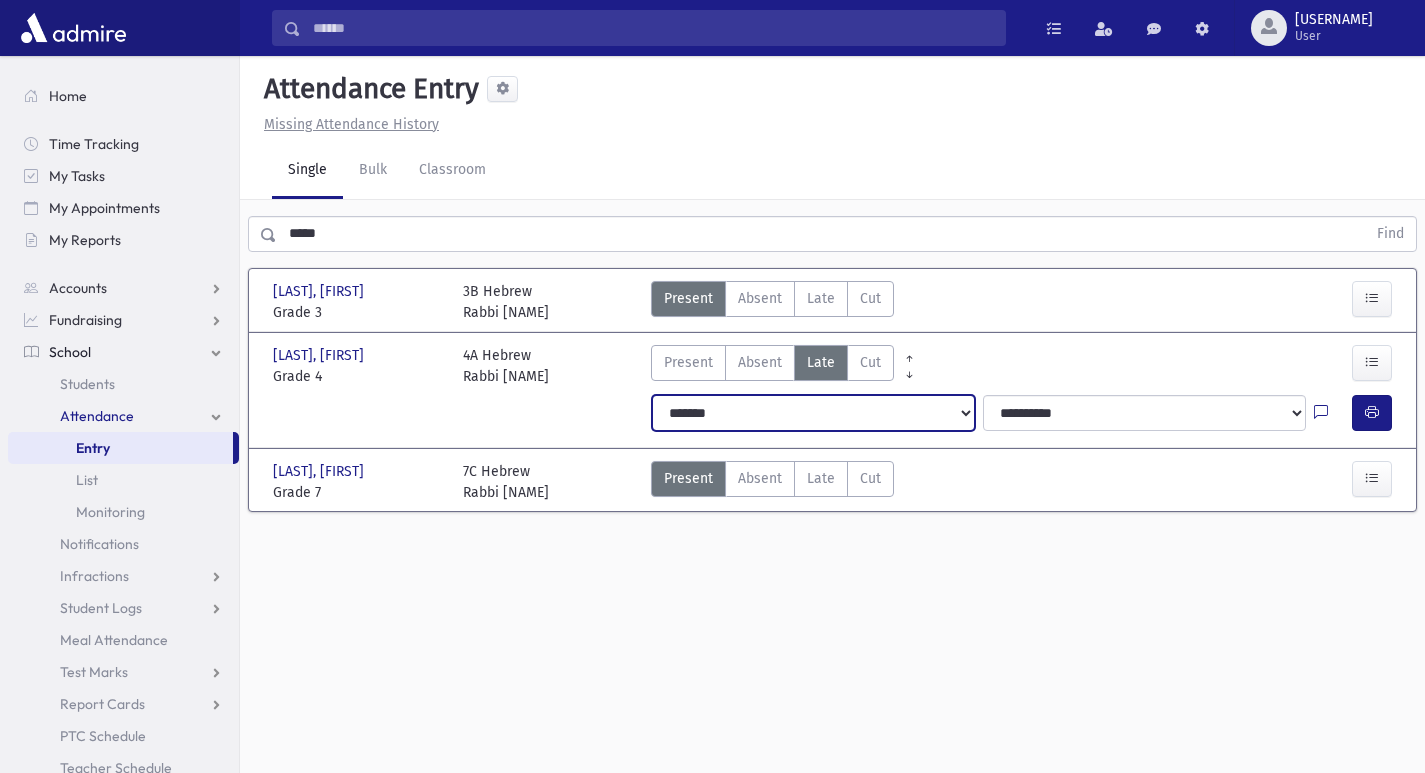 click on "**********" at bounding box center [813, 413] 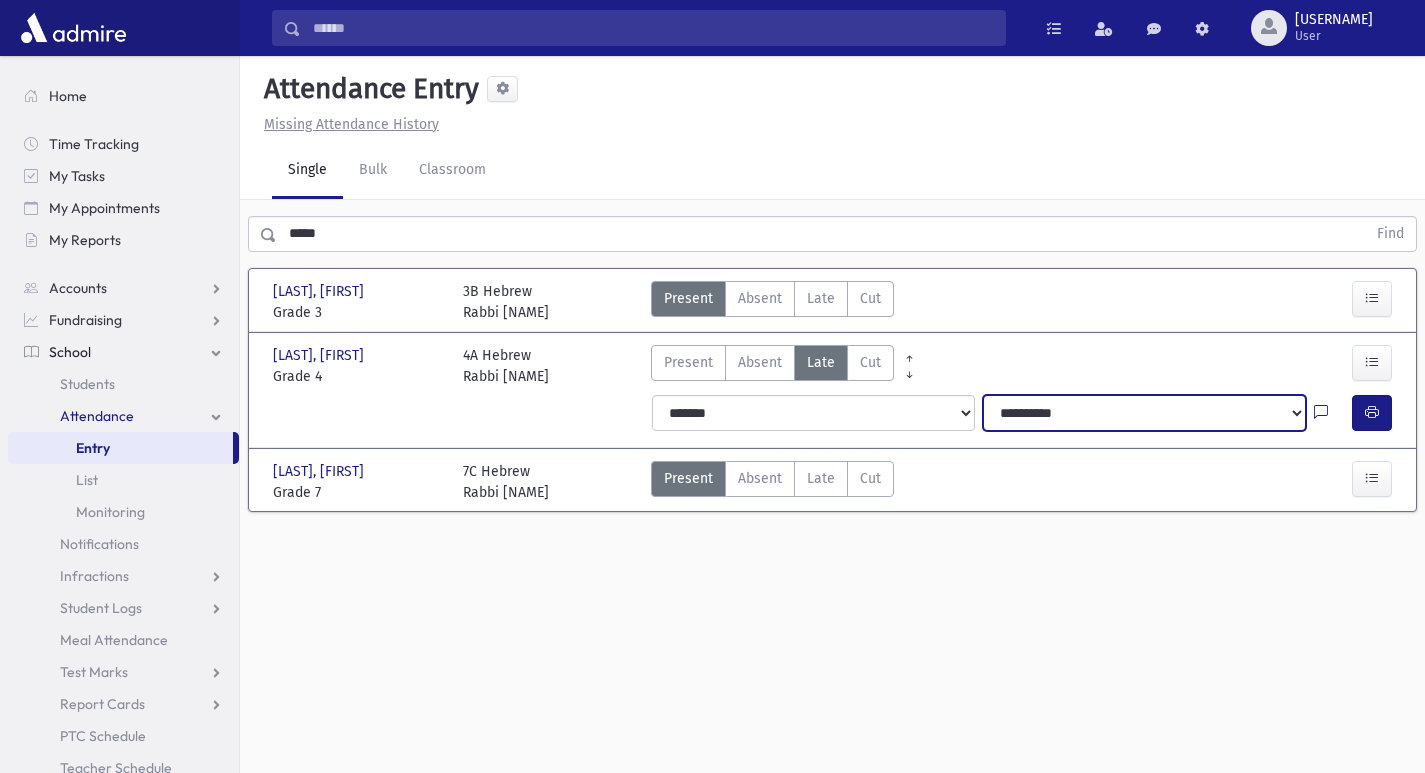 click on "**********" at bounding box center [1144, 413] 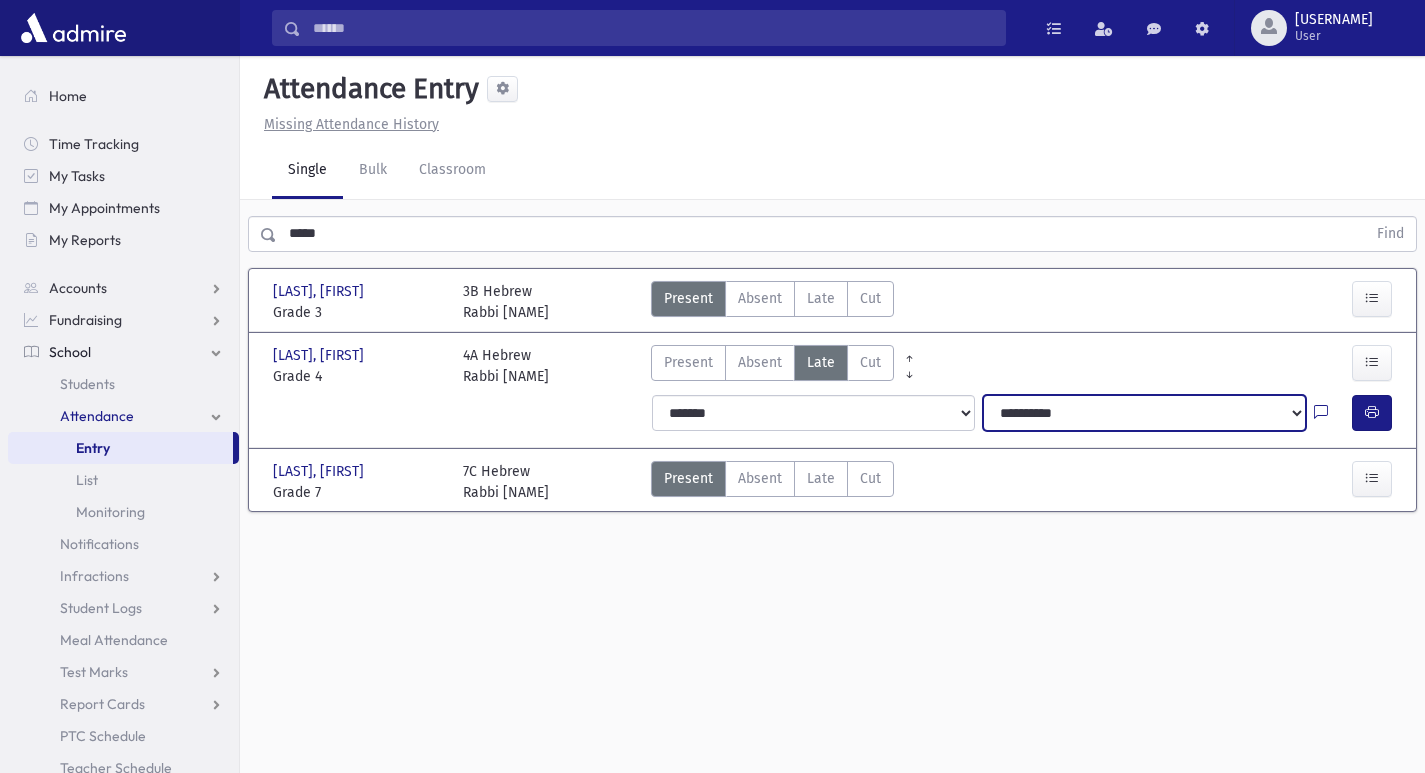 select on "*****" 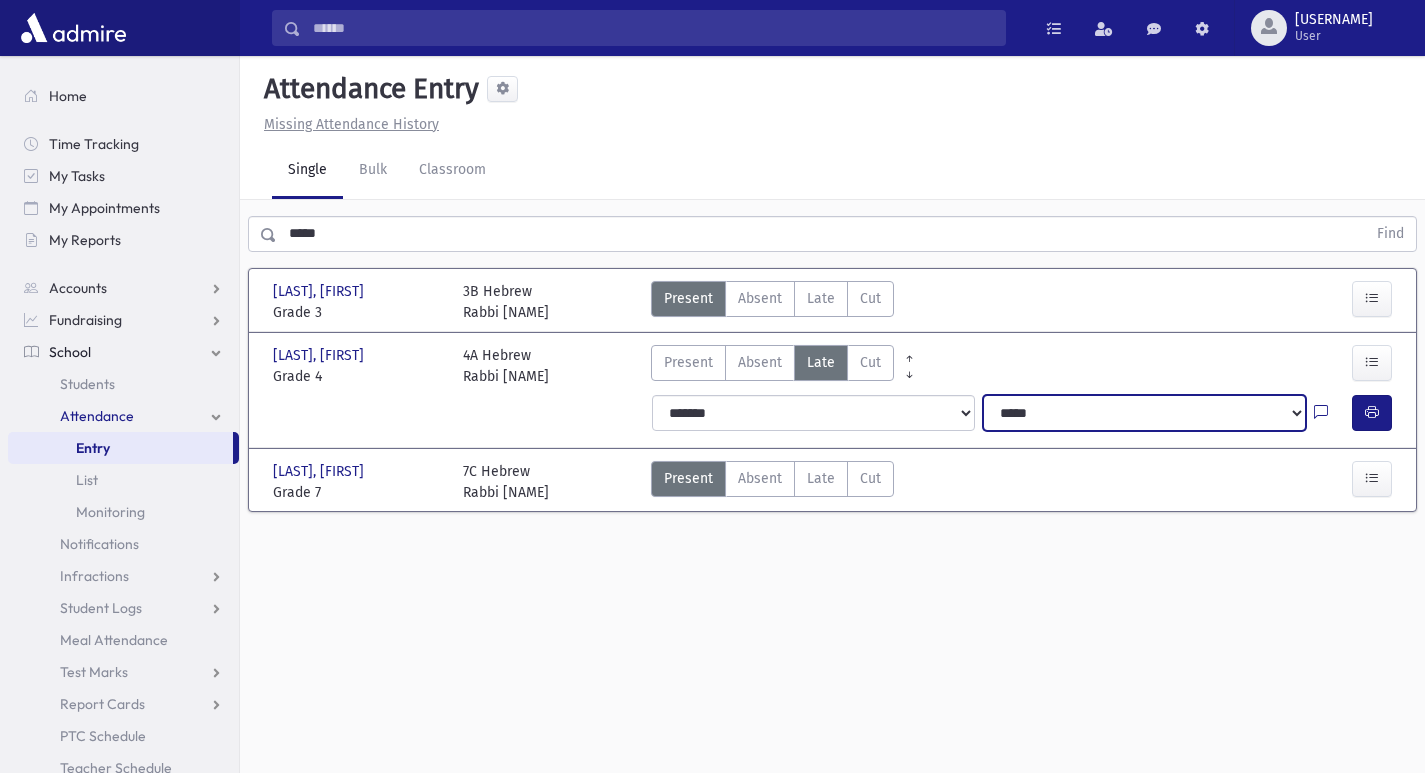 click on "**********" at bounding box center [1144, 413] 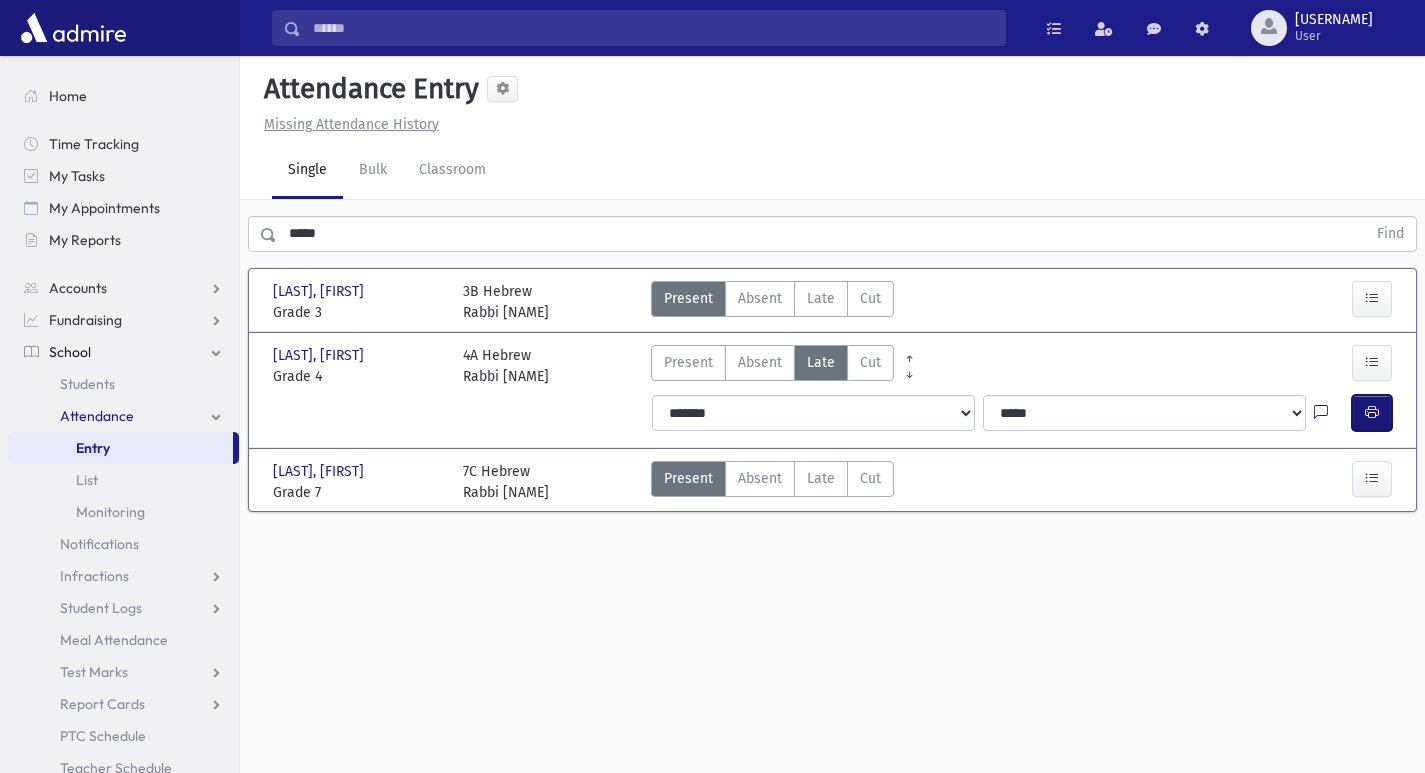 click at bounding box center [1372, 413] 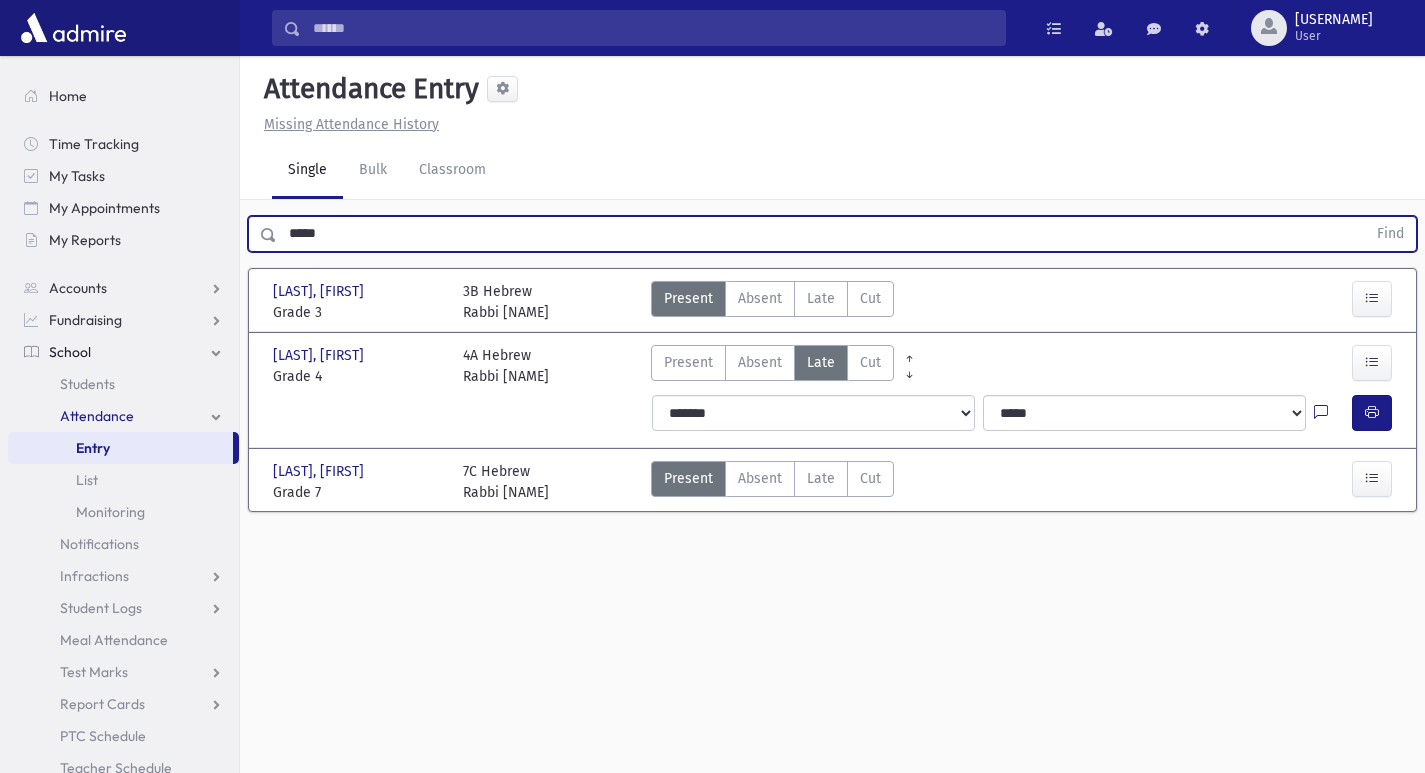 drag, startPoint x: 295, startPoint y: 234, endPoint x: 262, endPoint y: 235, distance: 33.01515 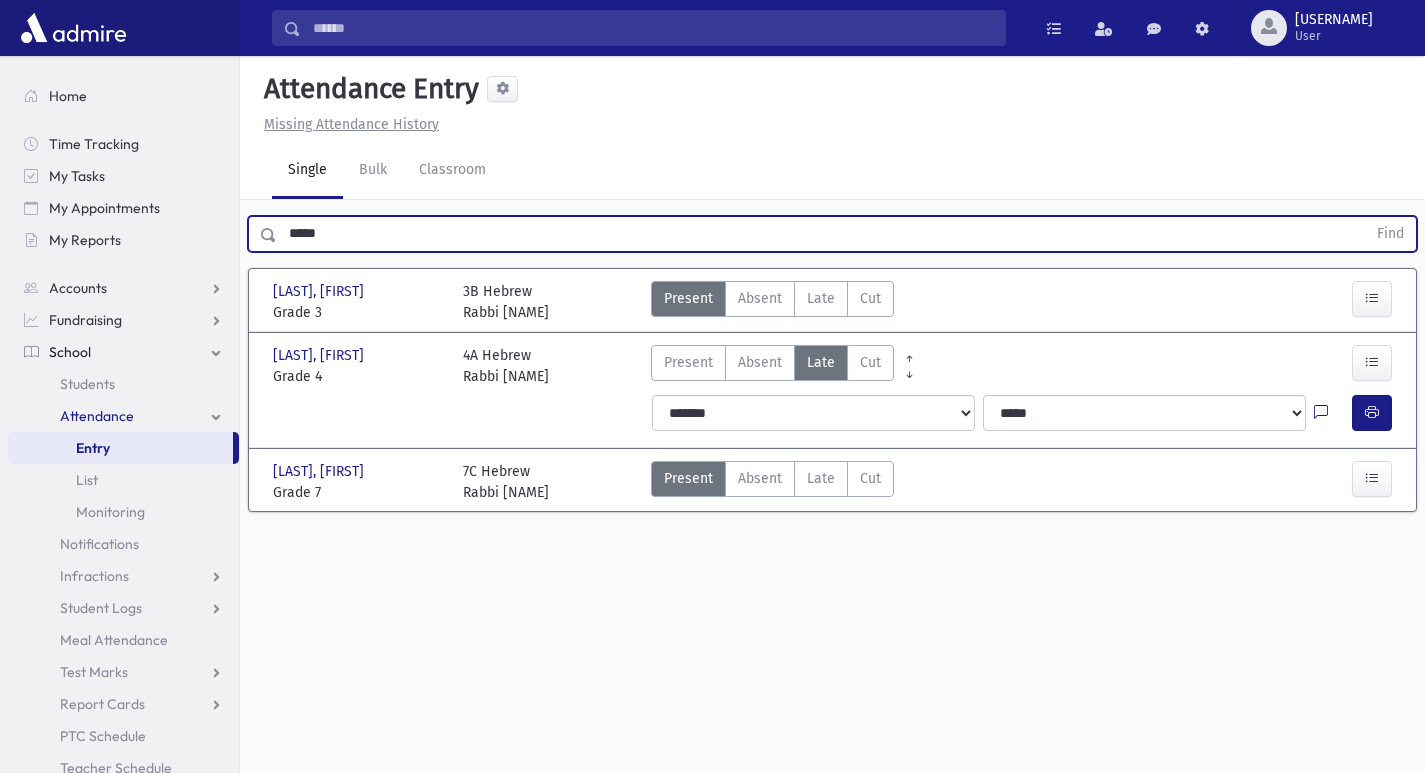 type on "*****" 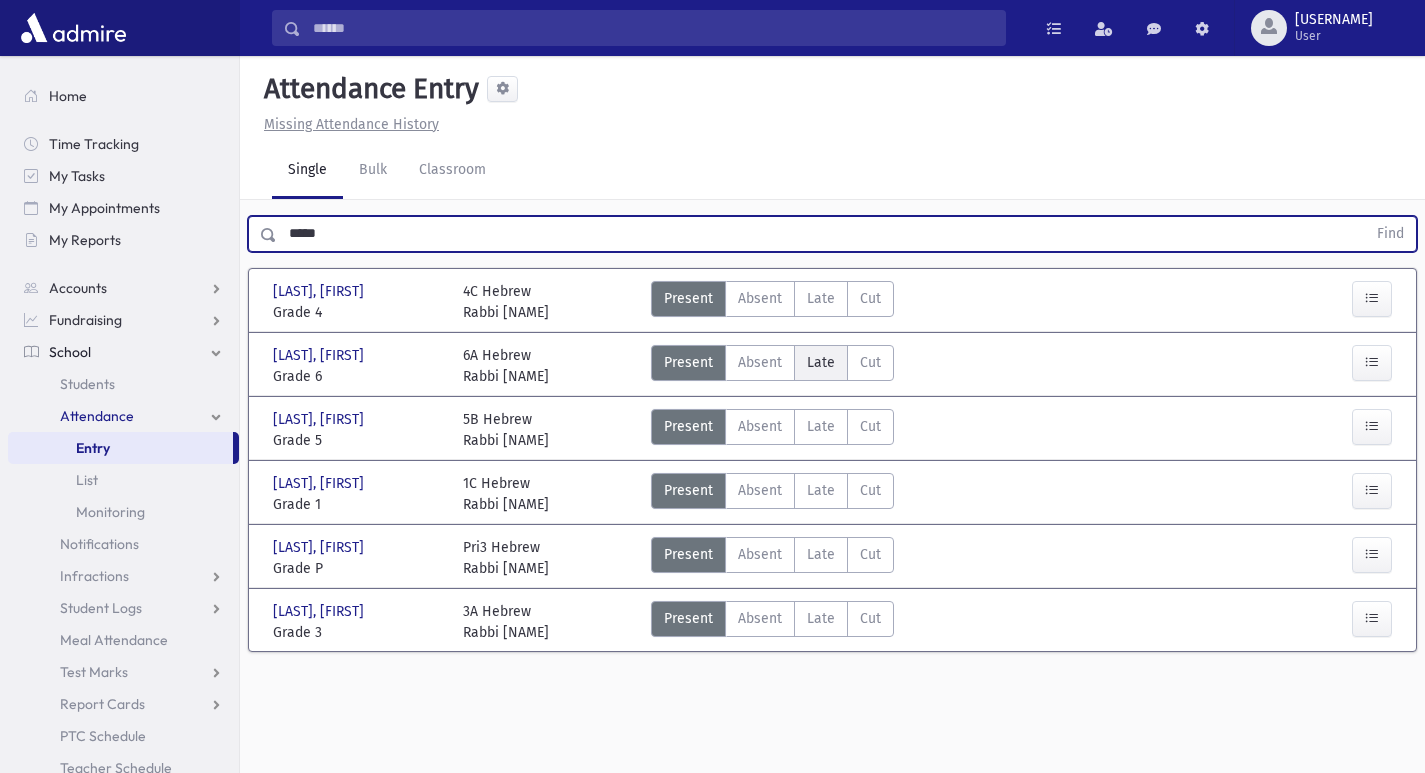 click on "Late
Late" at bounding box center (821, 363) 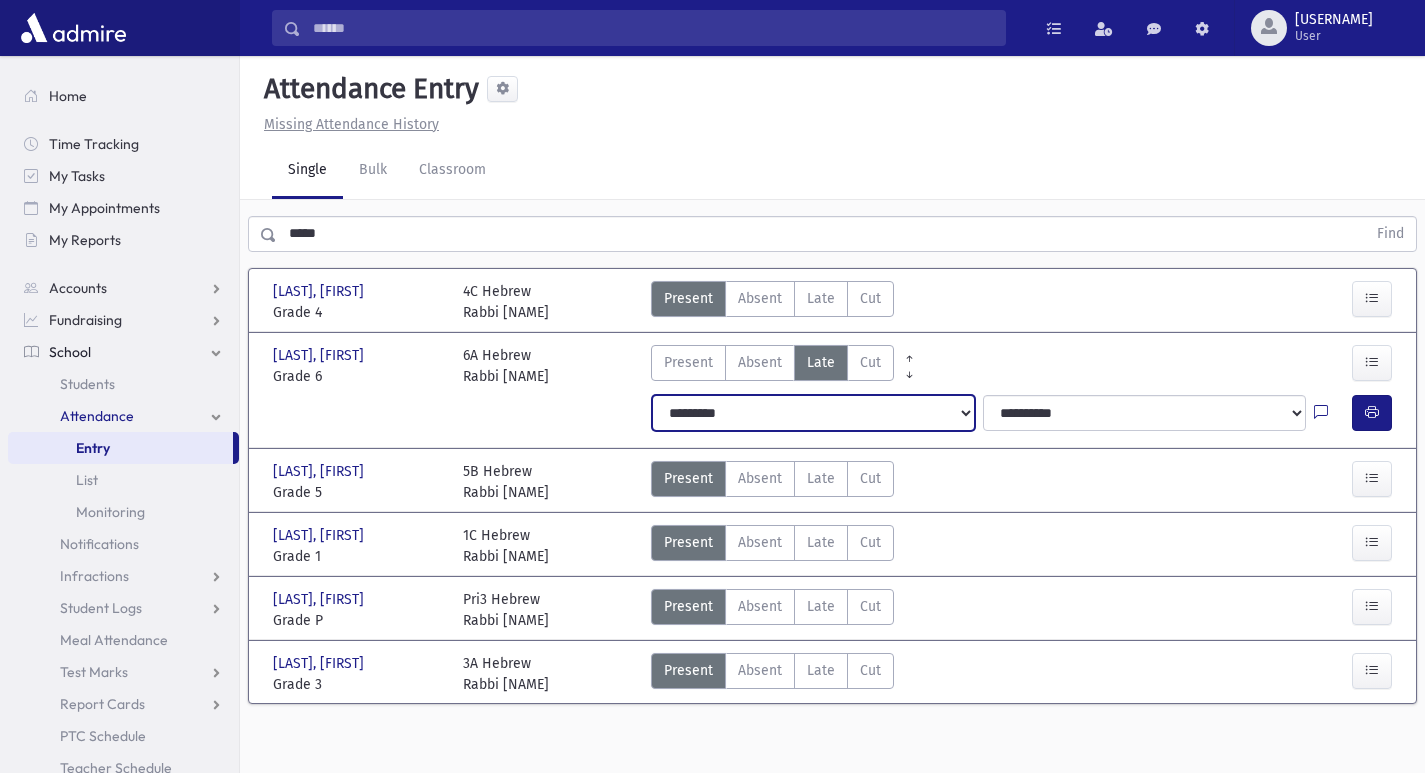 drag, startPoint x: 833, startPoint y: 385, endPoint x: 832, endPoint y: 415, distance: 30.016663 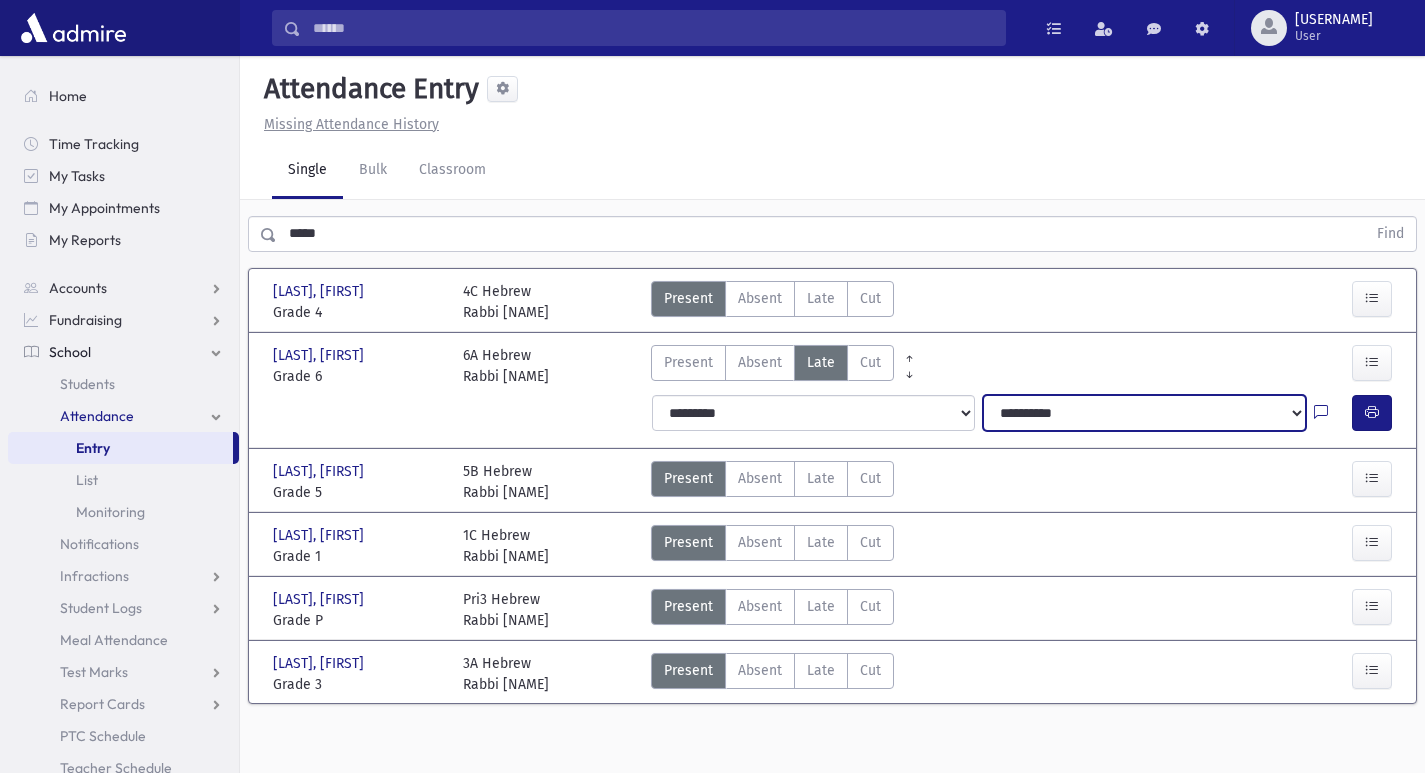 click on "**********" at bounding box center (1144, 413) 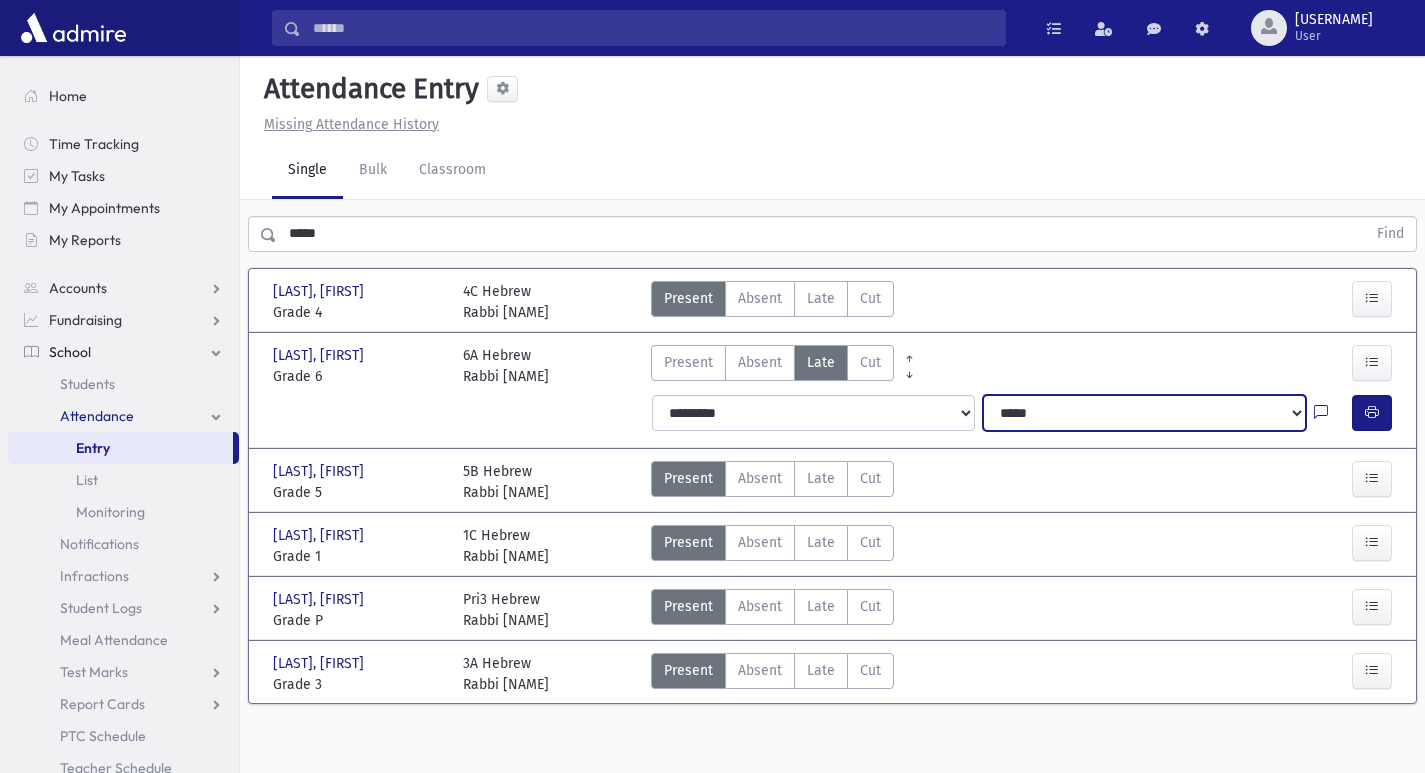 click on "**********" at bounding box center (1144, 413) 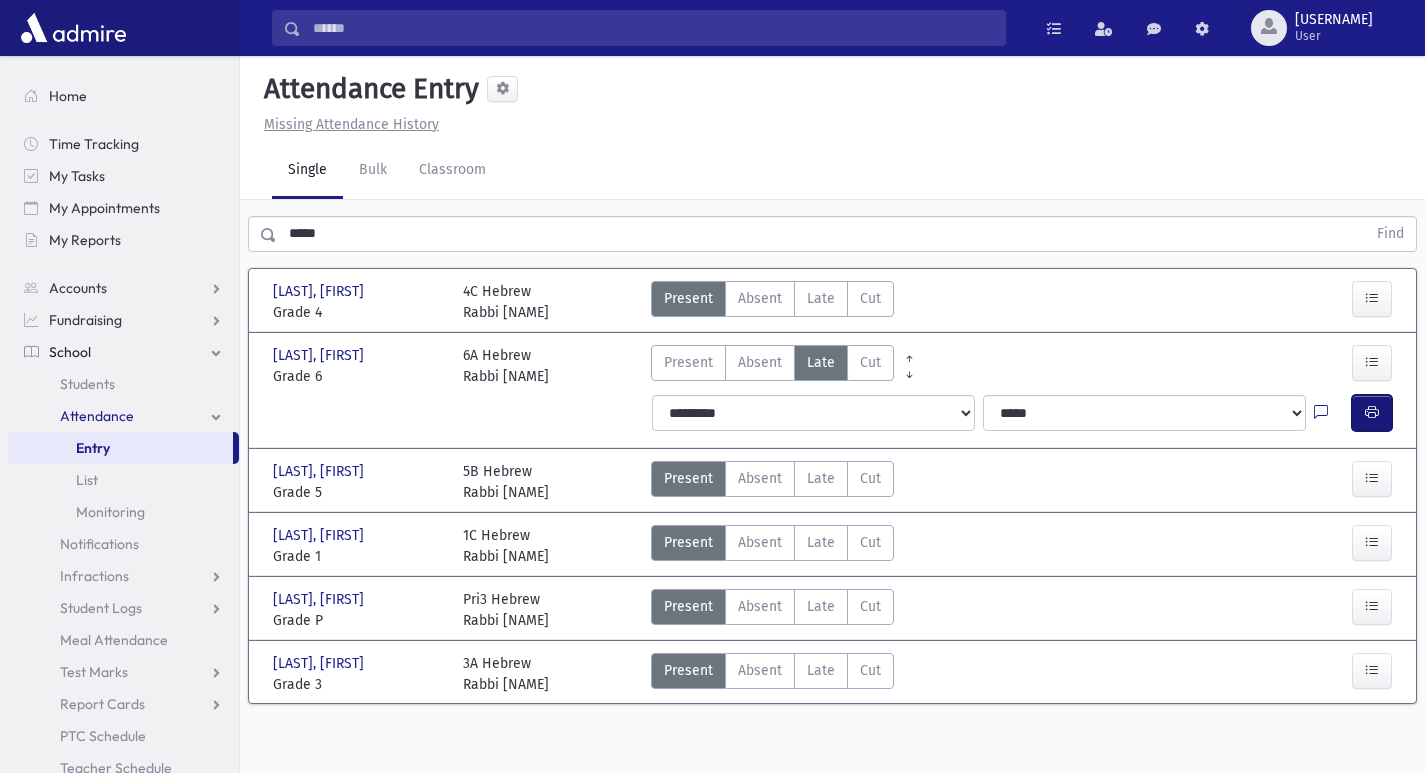 click at bounding box center [1372, 413] 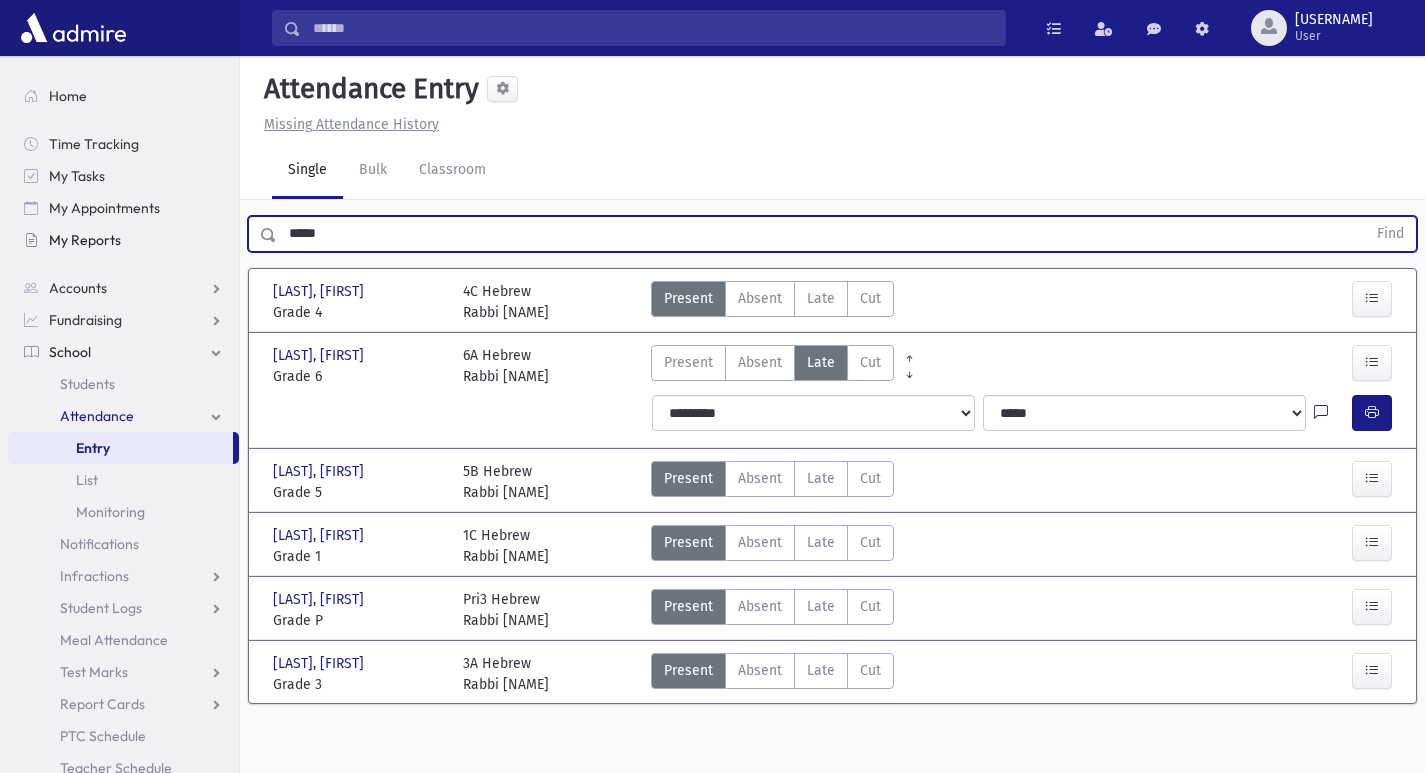 drag, startPoint x: 330, startPoint y: 227, endPoint x: 193, endPoint y: 227, distance: 137 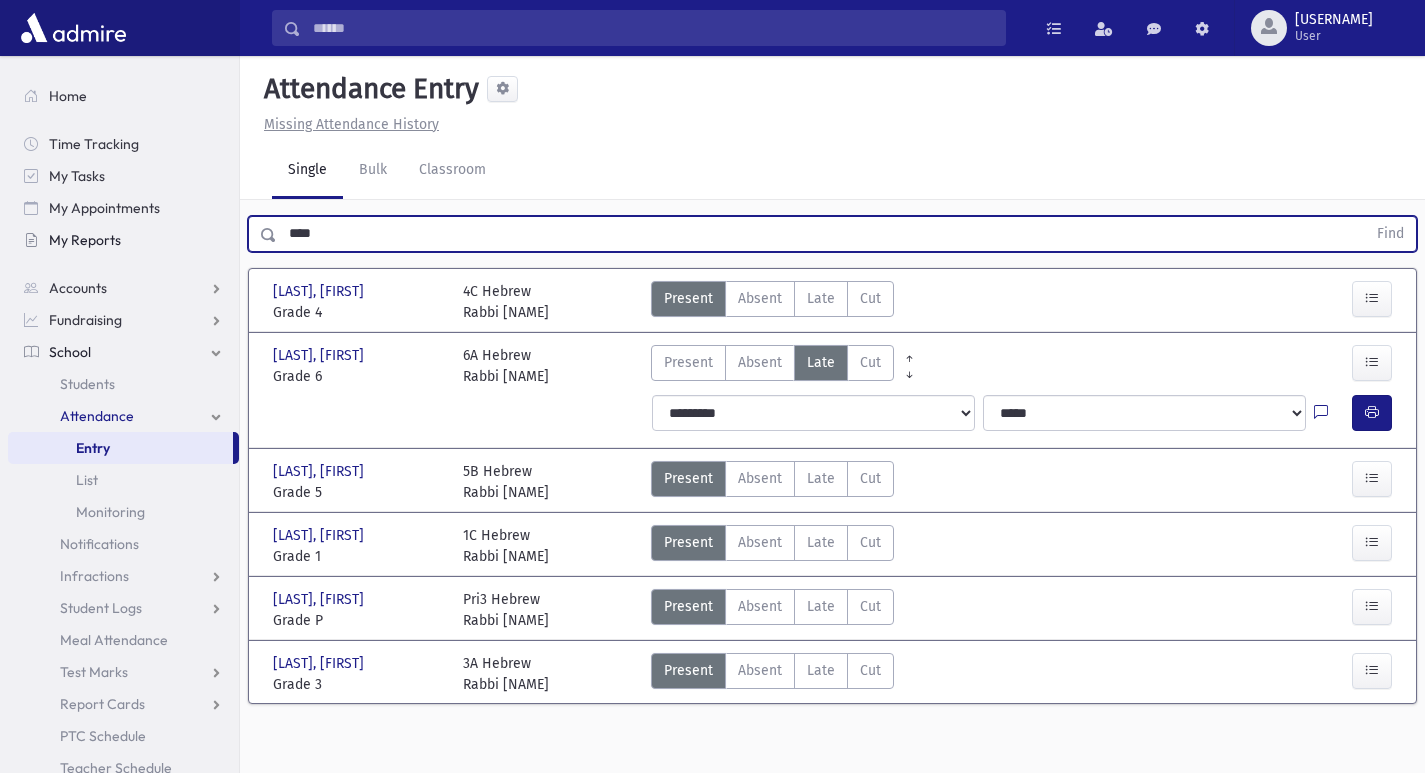 type on "****" 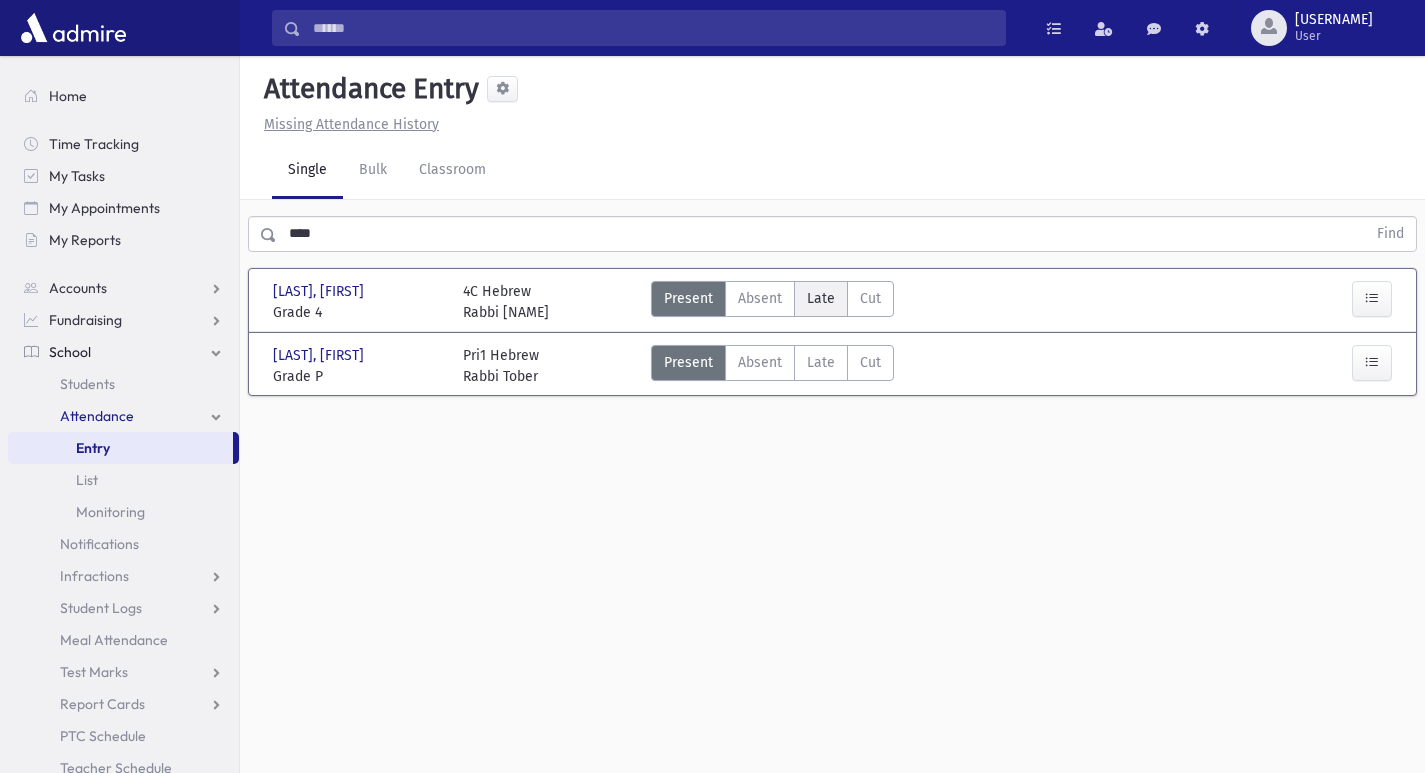 click on "Late" at bounding box center [821, 298] 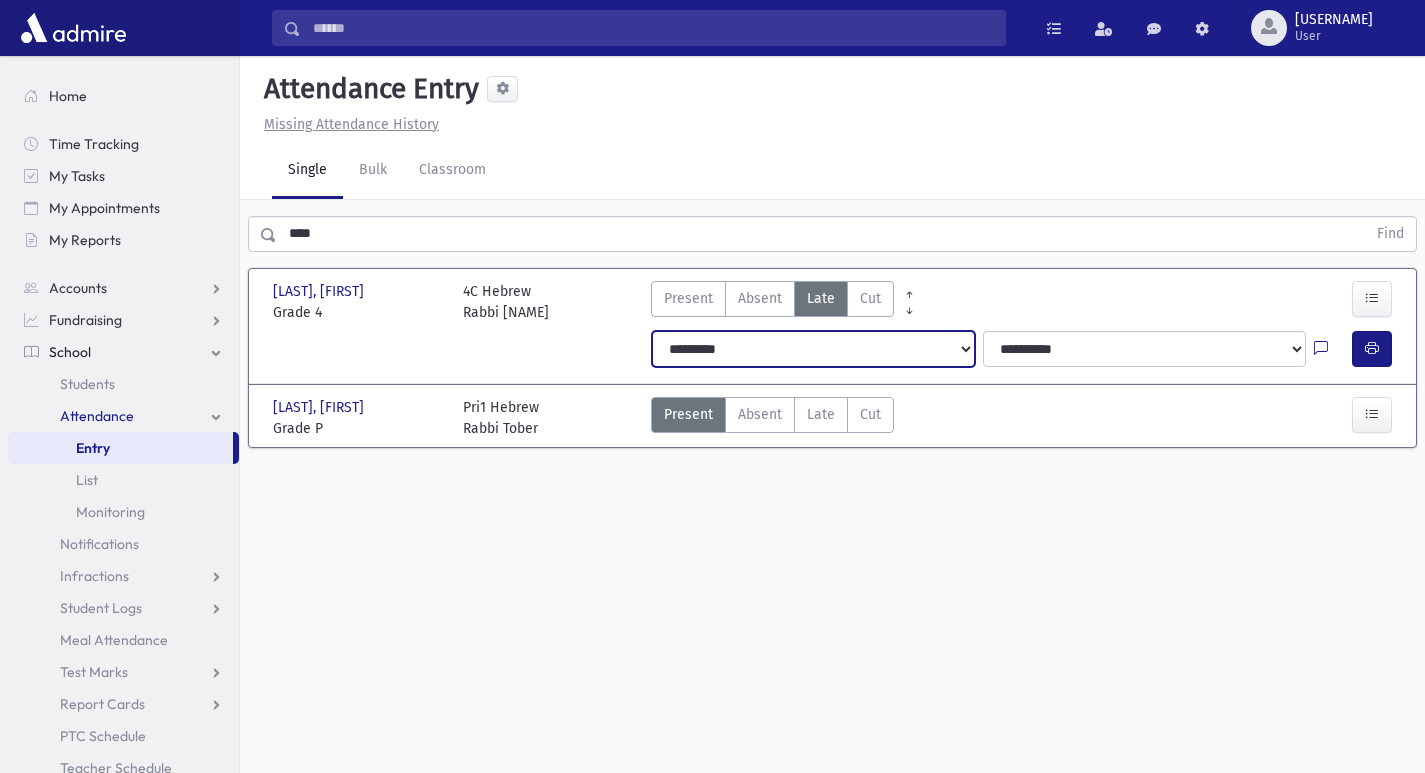drag, startPoint x: 786, startPoint y: 350, endPoint x: 780, endPoint y: 364, distance: 15.231546 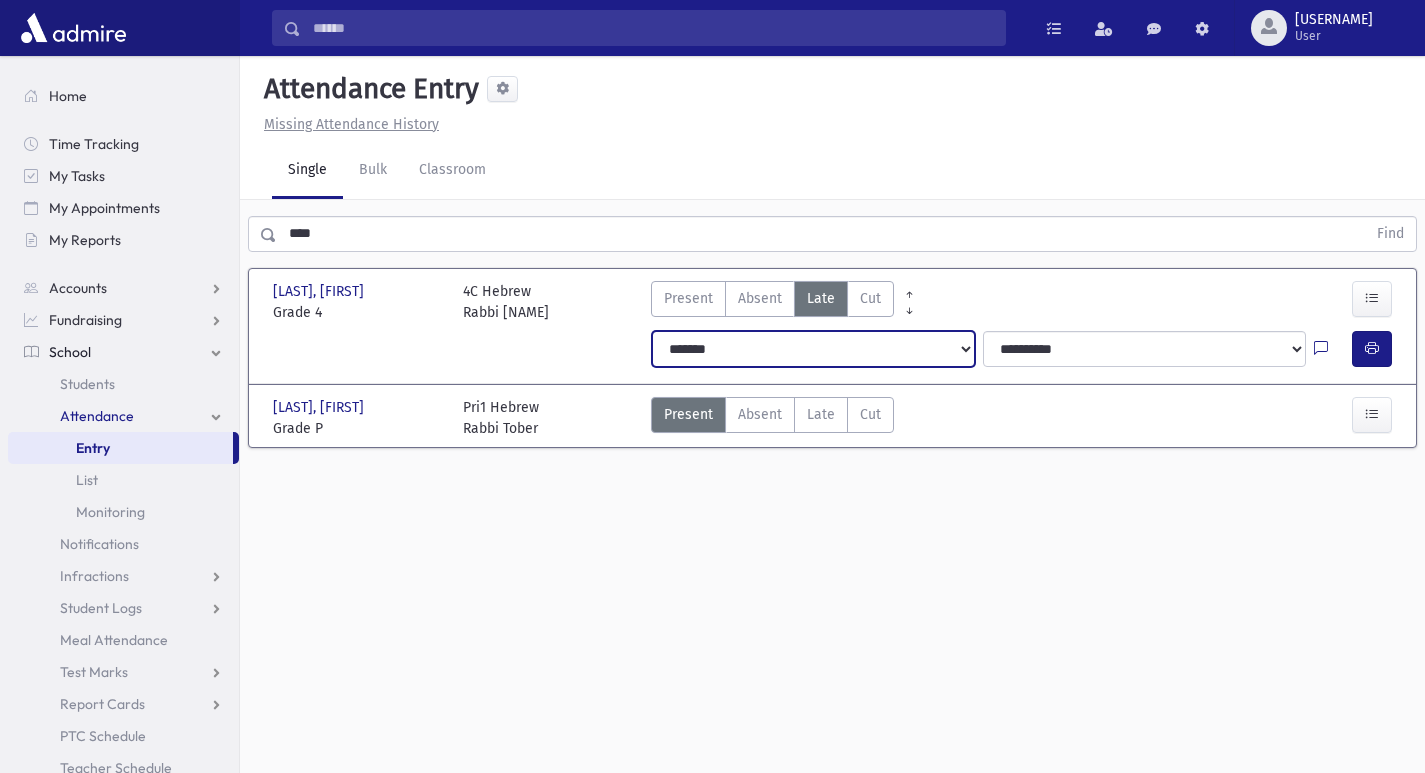 click on "**********" at bounding box center (813, 349) 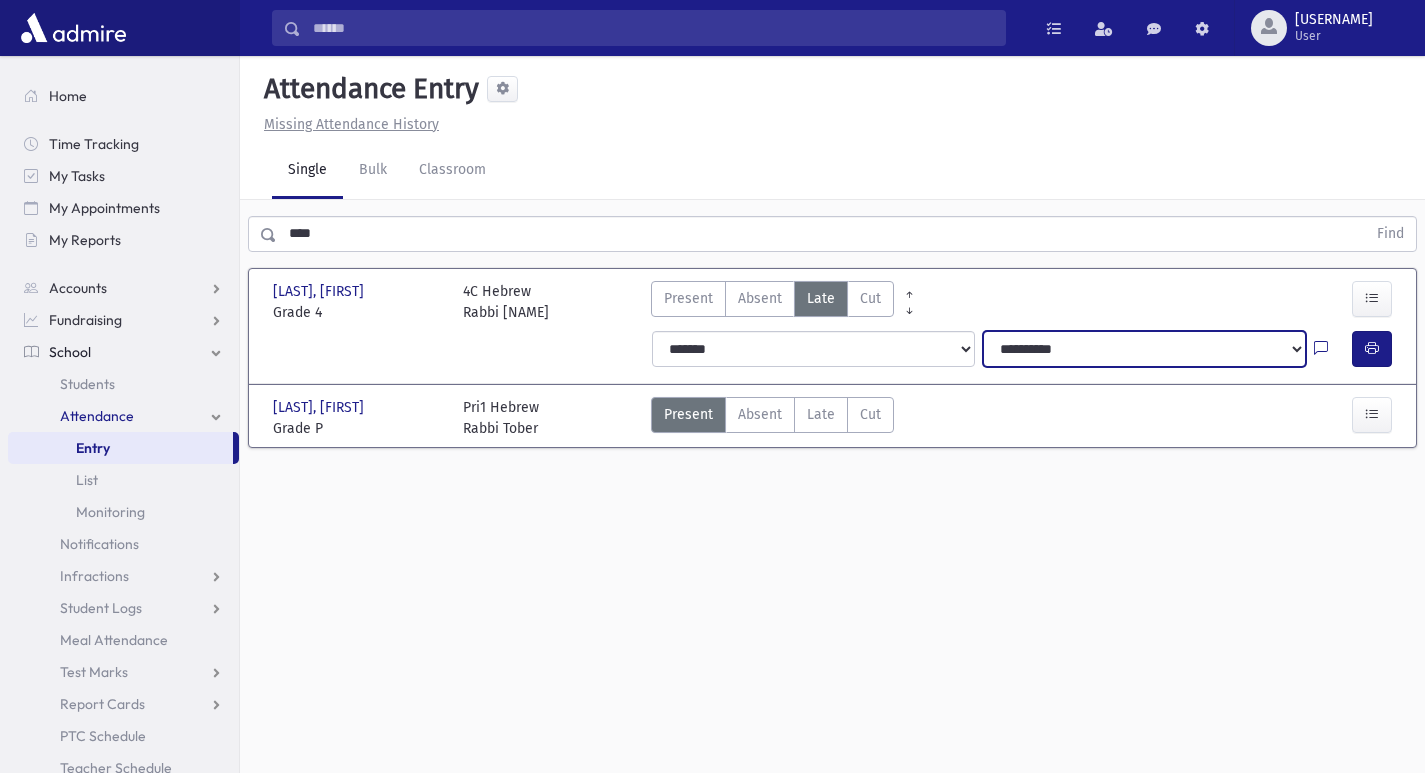 drag, startPoint x: 995, startPoint y: 357, endPoint x: 1051, endPoint y: 358, distance: 56.008926 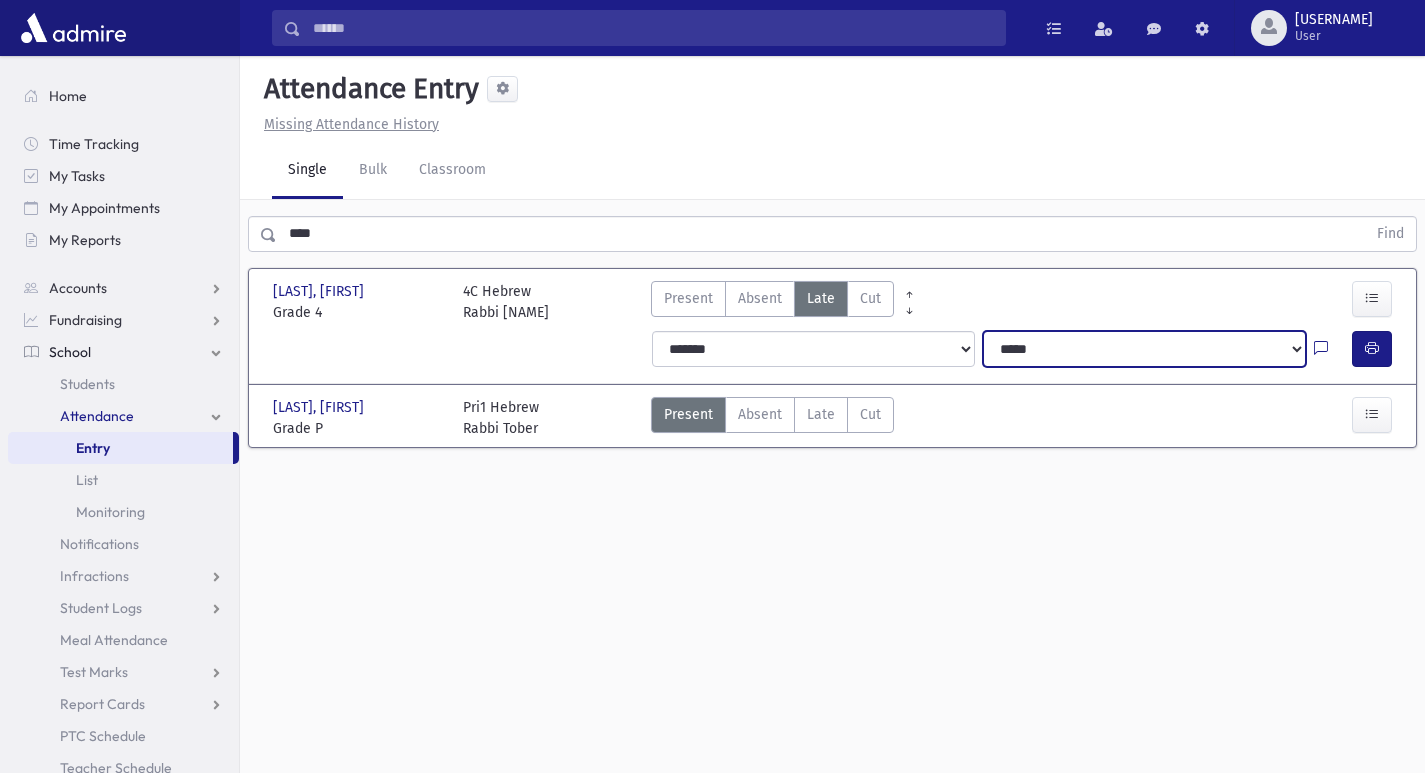 click on "**********" at bounding box center [1144, 349] 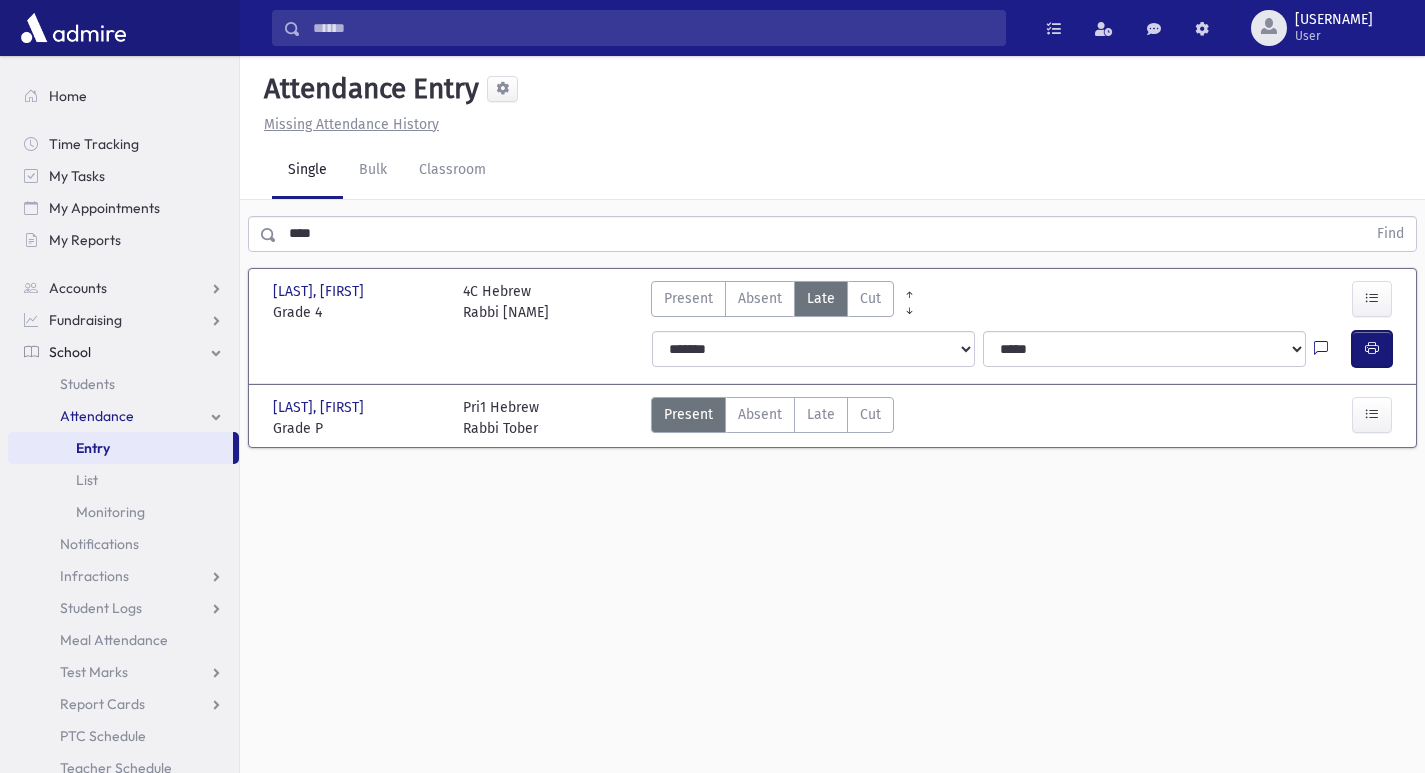 click at bounding box center (1372, 348) 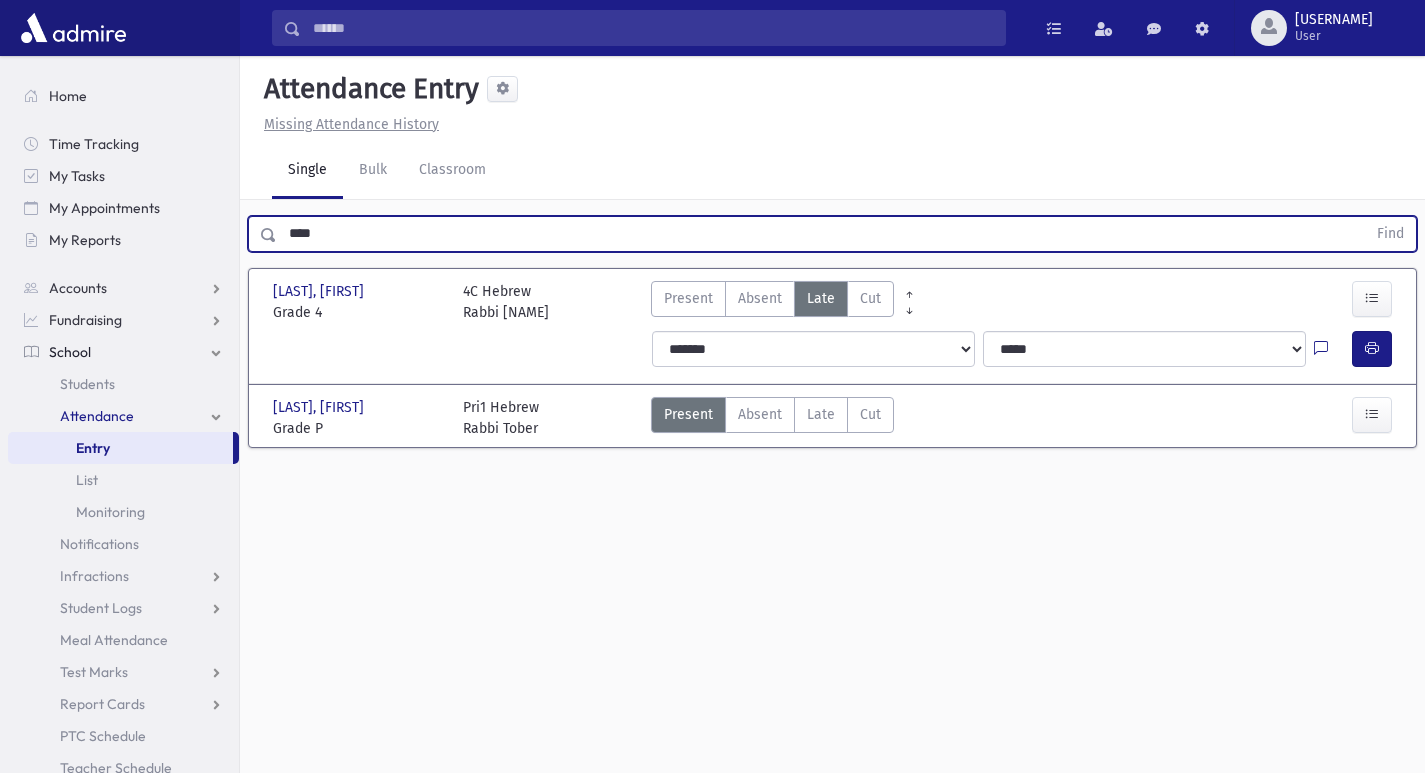 drag, startPoint x: 341, startPoint y: 232, endPoint x: 288, endPoint y: 239, distance: 53.460266 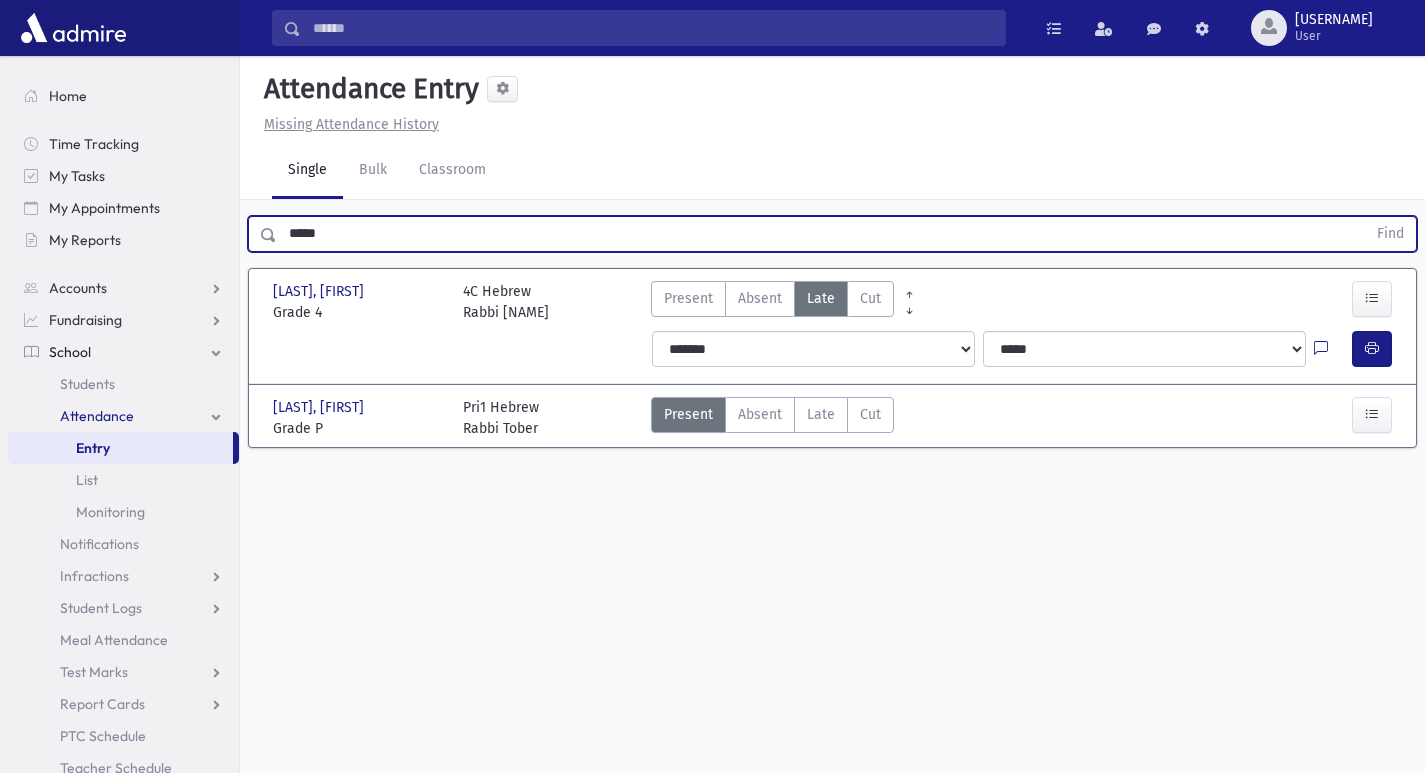 type on "*****" 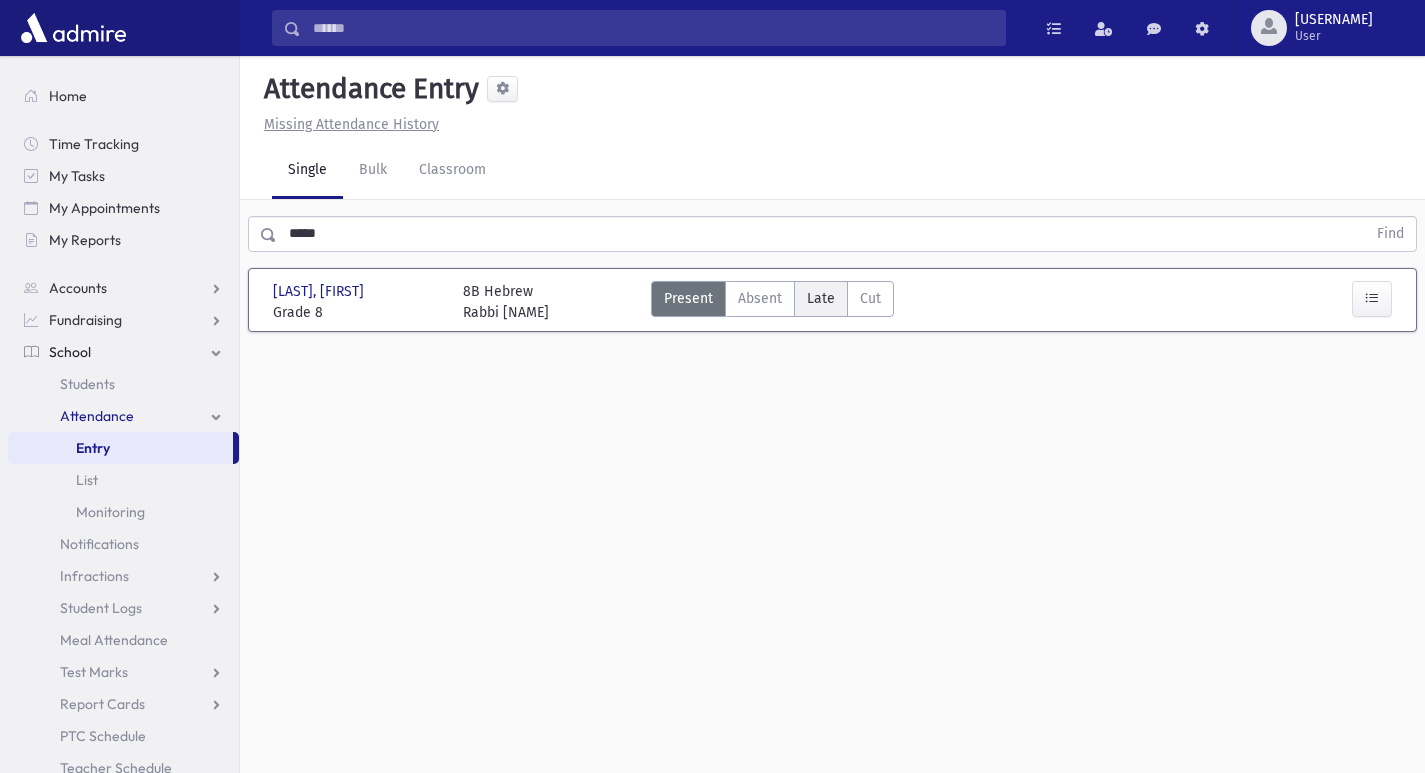 click on "Late" at bounding box center (821, 298) 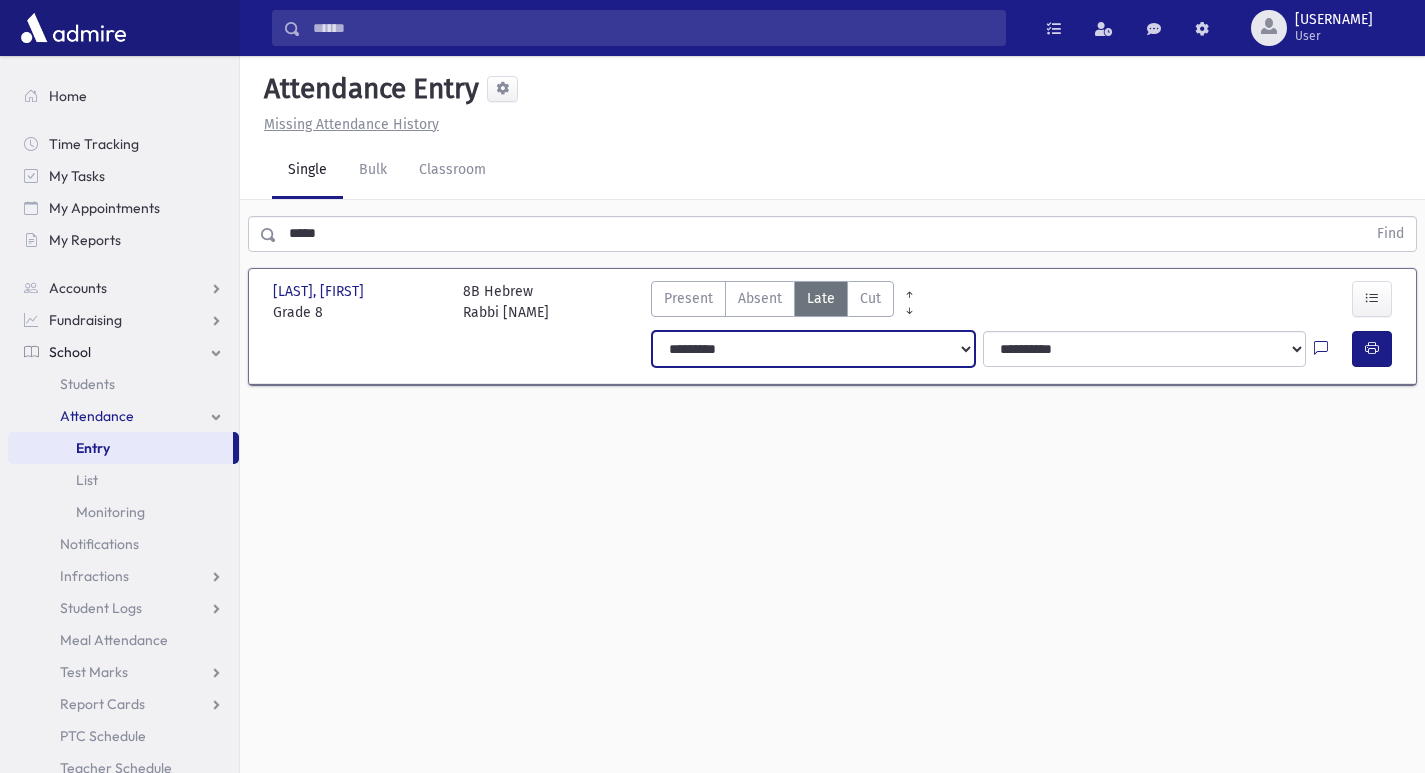click on "**********" at bounding box center [813, 349] 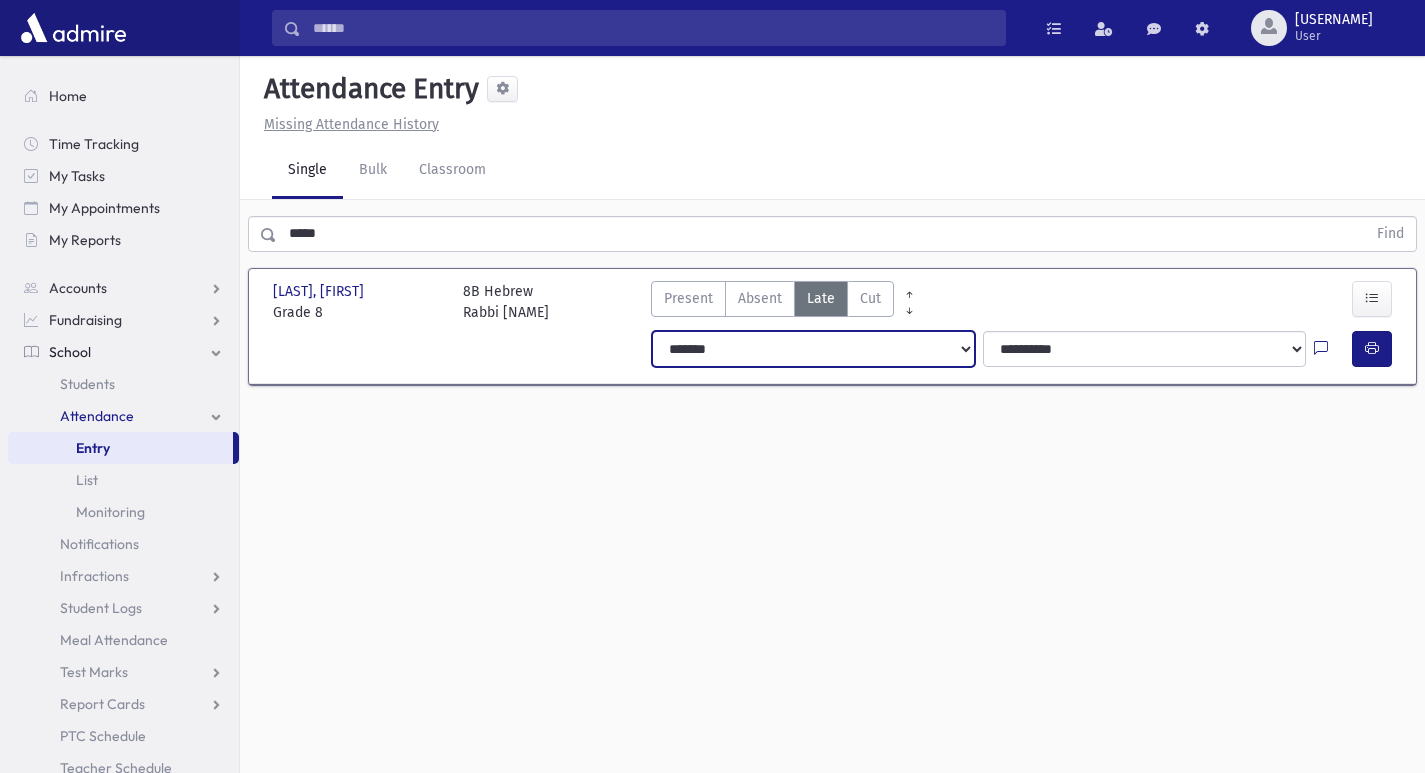 click on "**********" at bounding box center (813, 349) 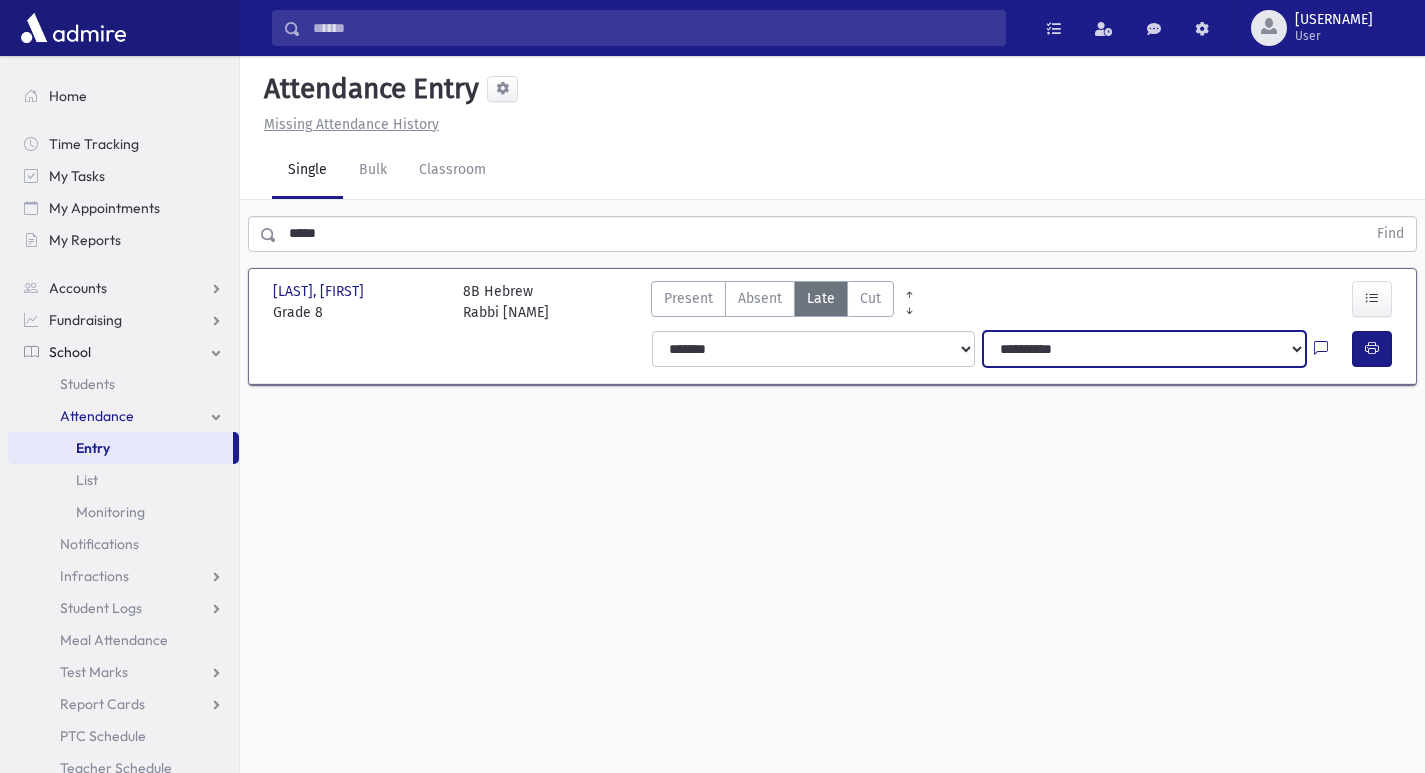 drag, startPoint x: 987, startPoint y: 366, endPoint x: 1000, endPoint y: 358, distance: 15.264338 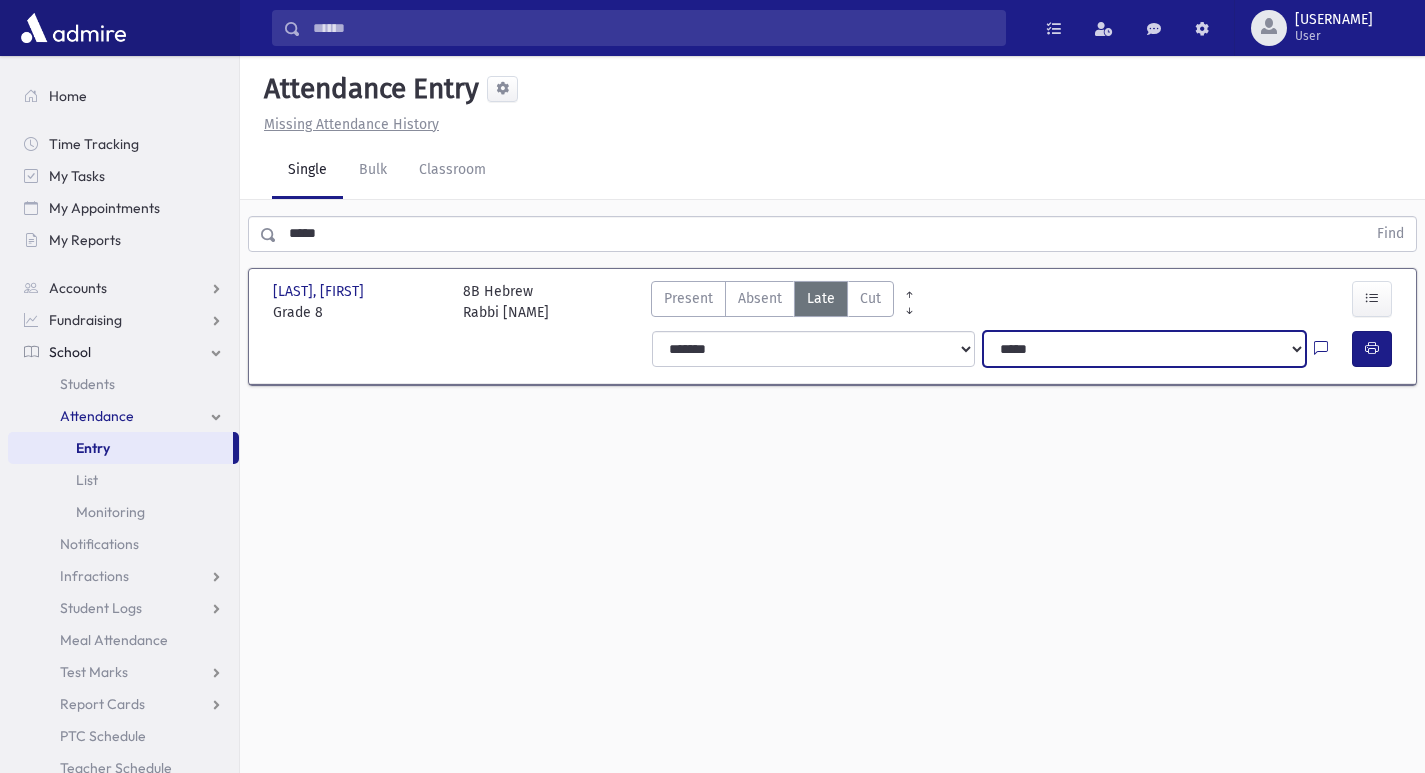 click on "**********" at bounding box center [1144, 349] 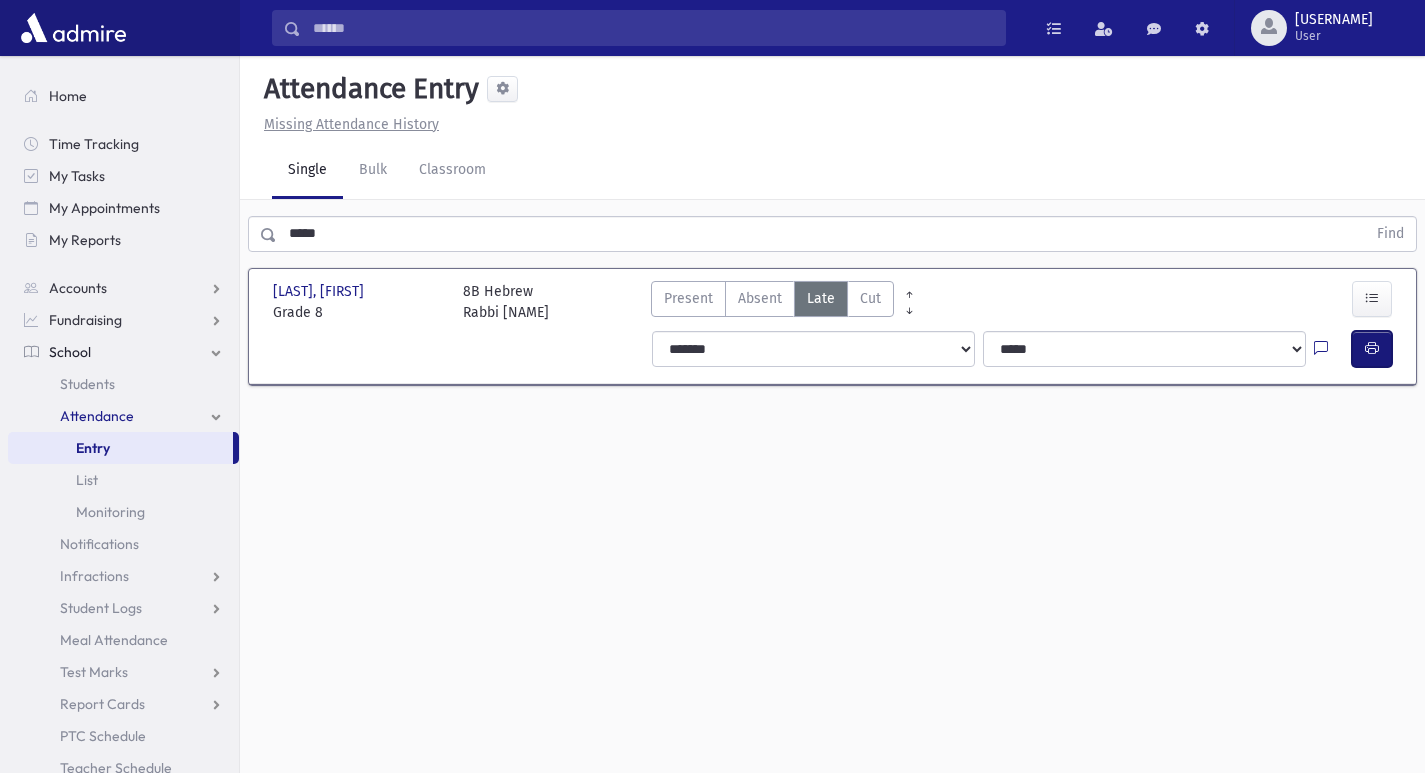 click at bounding box center [1372, 349] 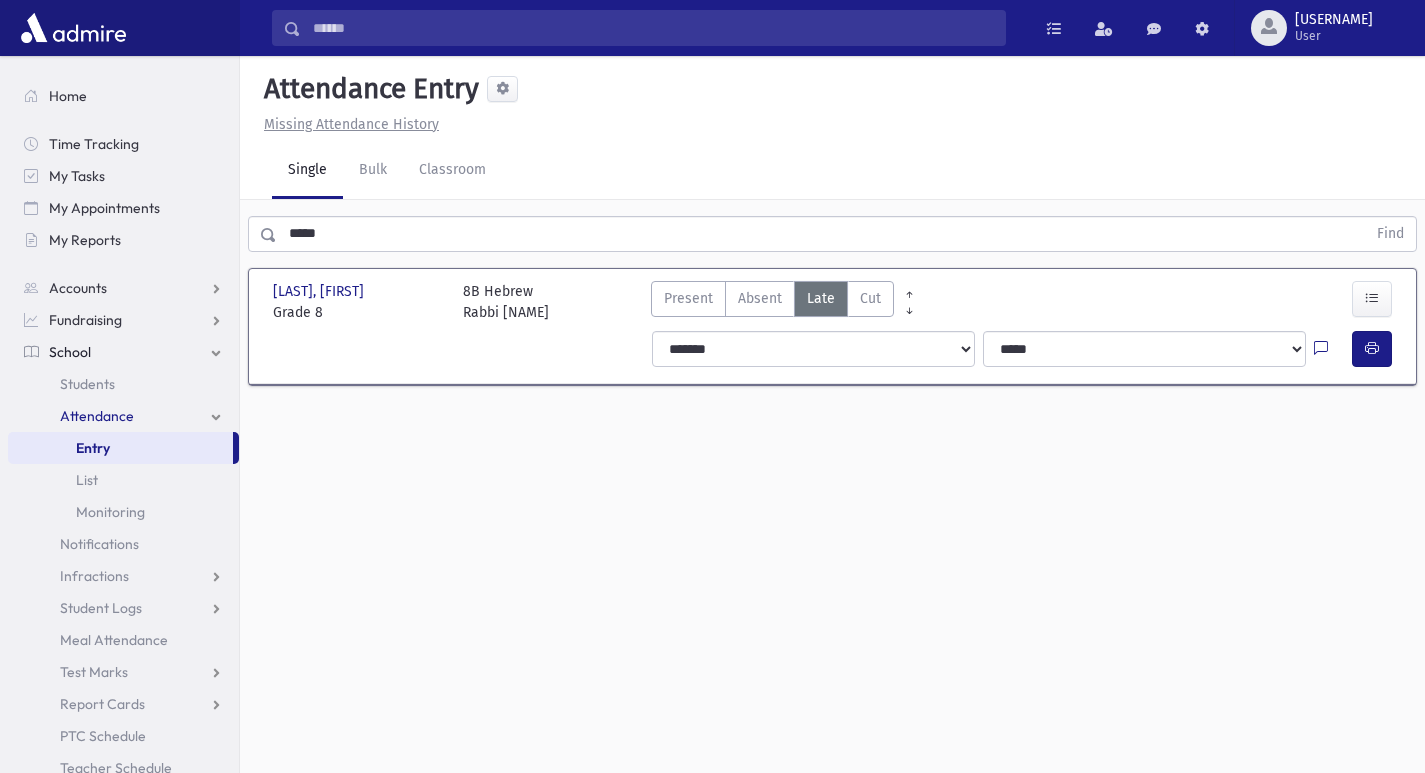 drag, startPoint x: 502, startPoint y: 253, endPoint x: 482, endPoint y: 244, distance: 21.931713 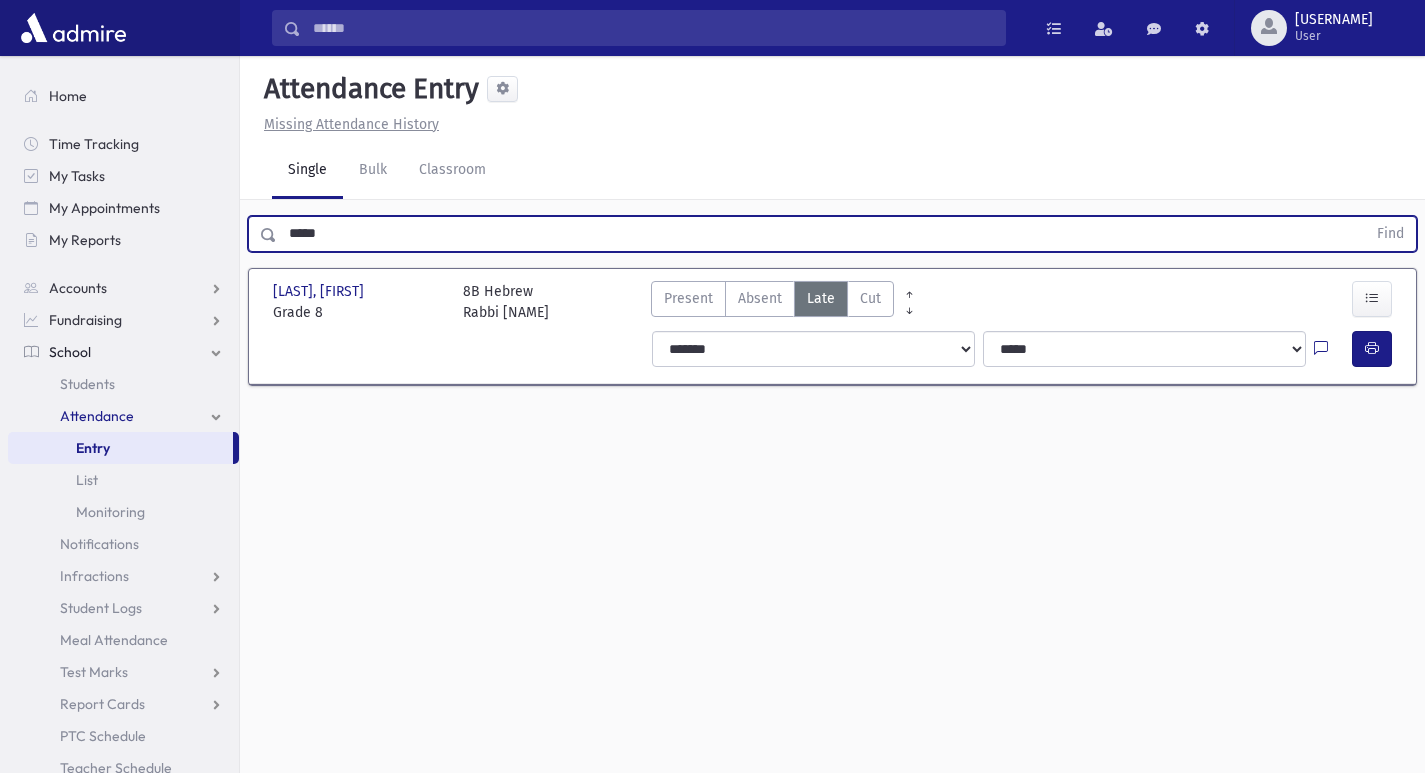 drag, startPoint x: 423, startPoint y: 236, endPoint x: 261, endPoint y: 236, distance: 162 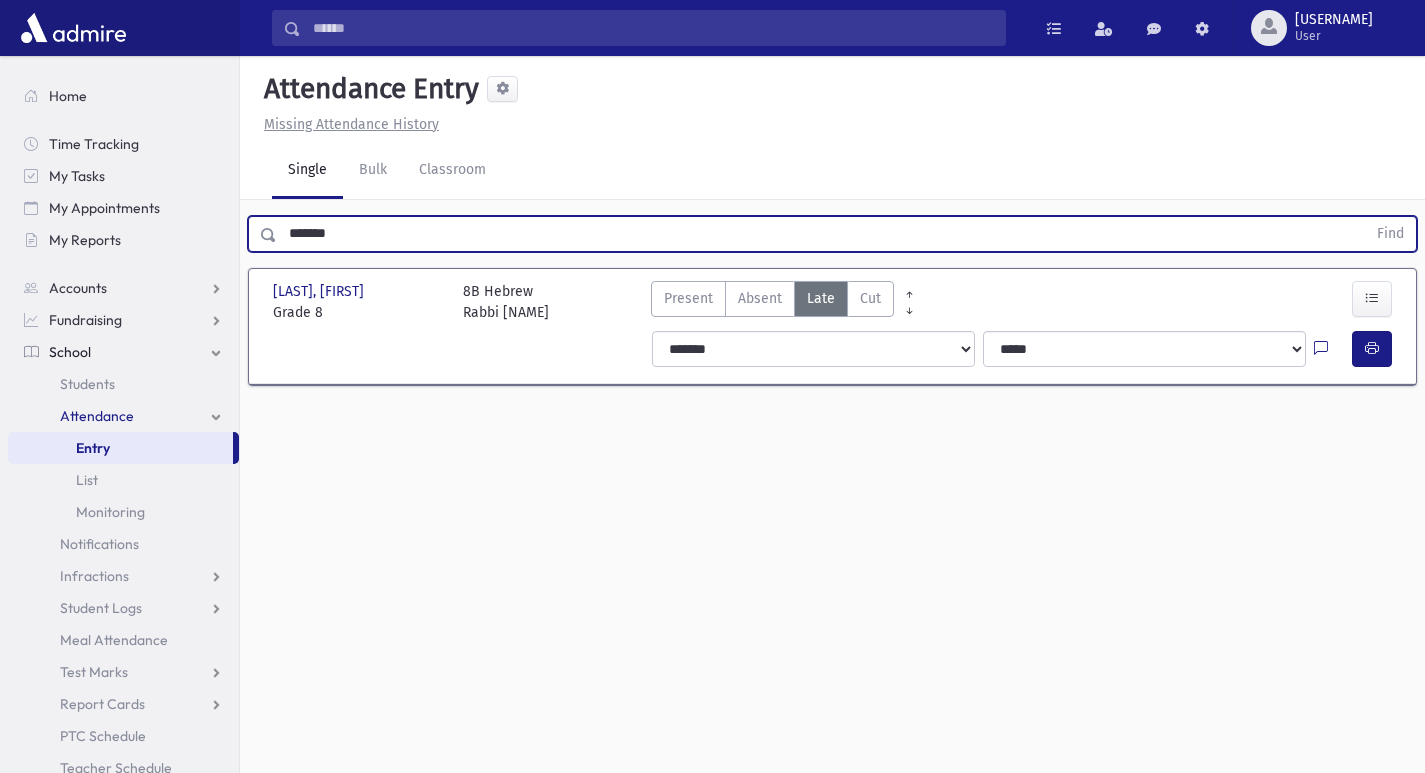 click on "Find" at bounding box center (1390, 234) 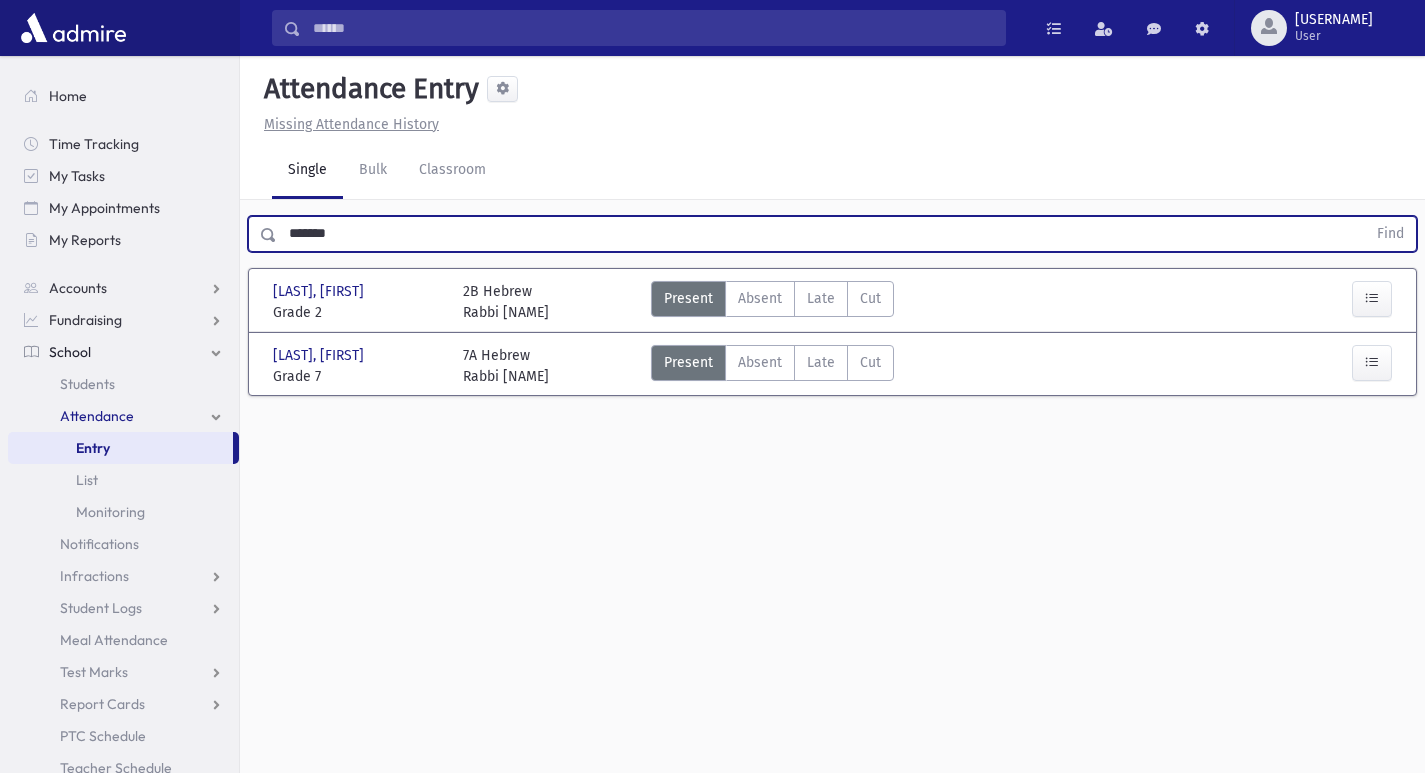 drag, startPoint x: 815, startPoint y: 362, endPoint x: 808, endPoint y: 406, distance: 44.553337 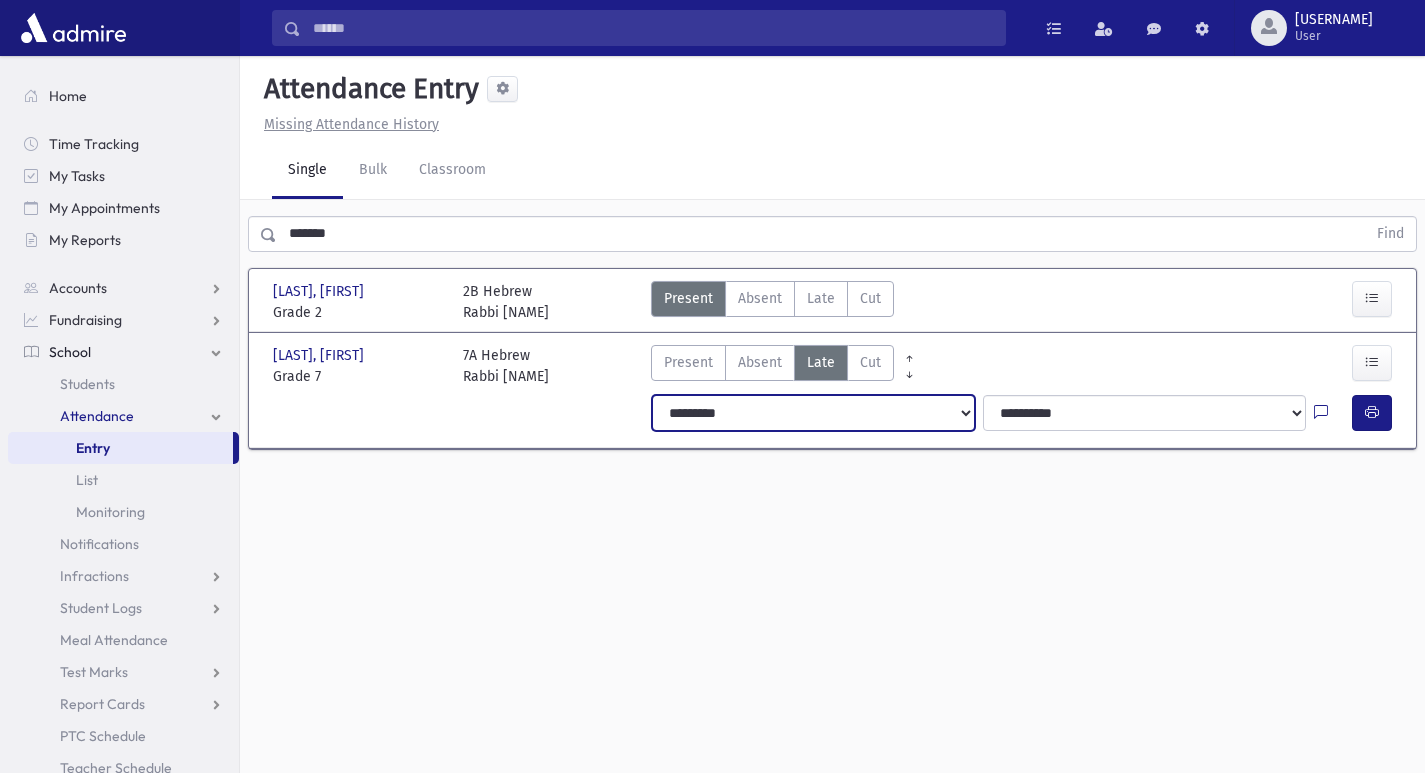 click on "**********" at bounding box center (813, 413) 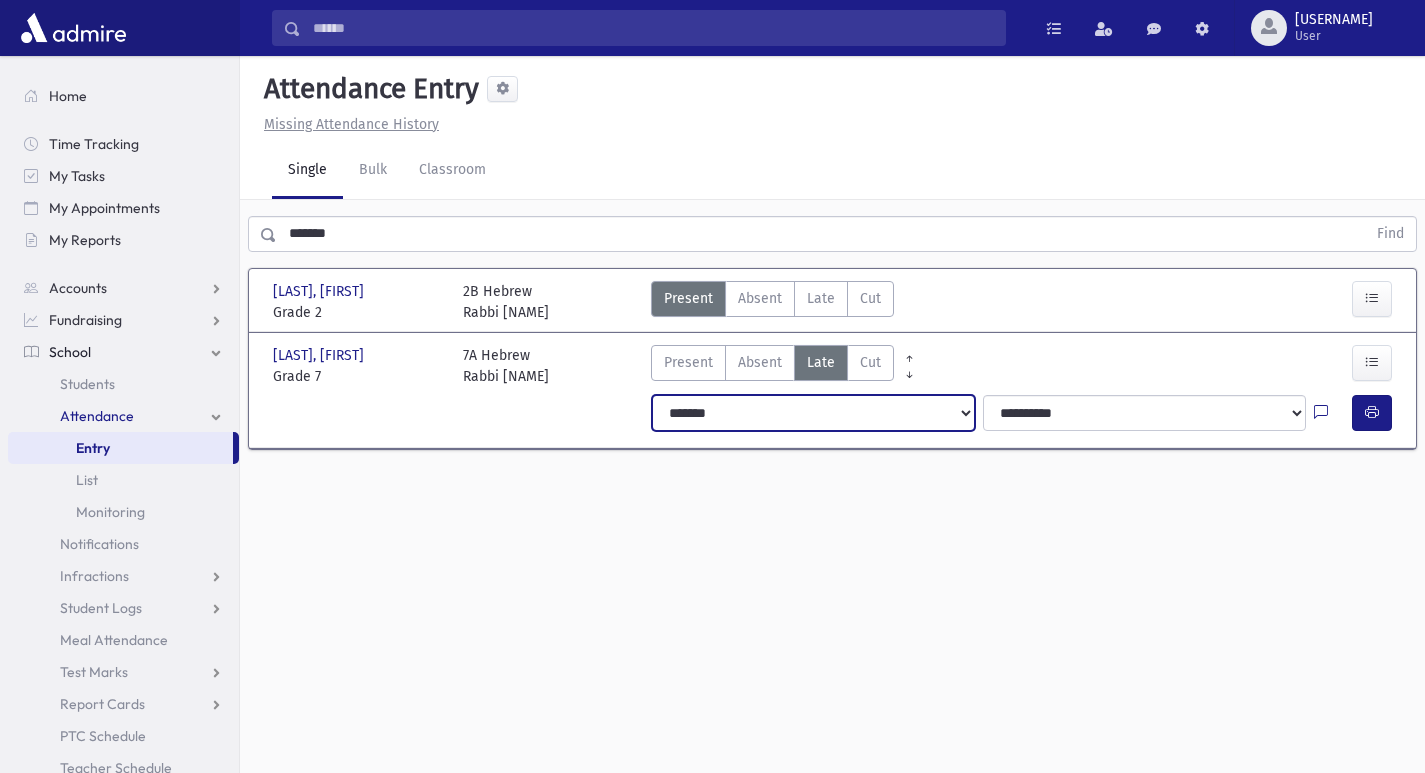 click on "**********" at bounding box center (813, 413) 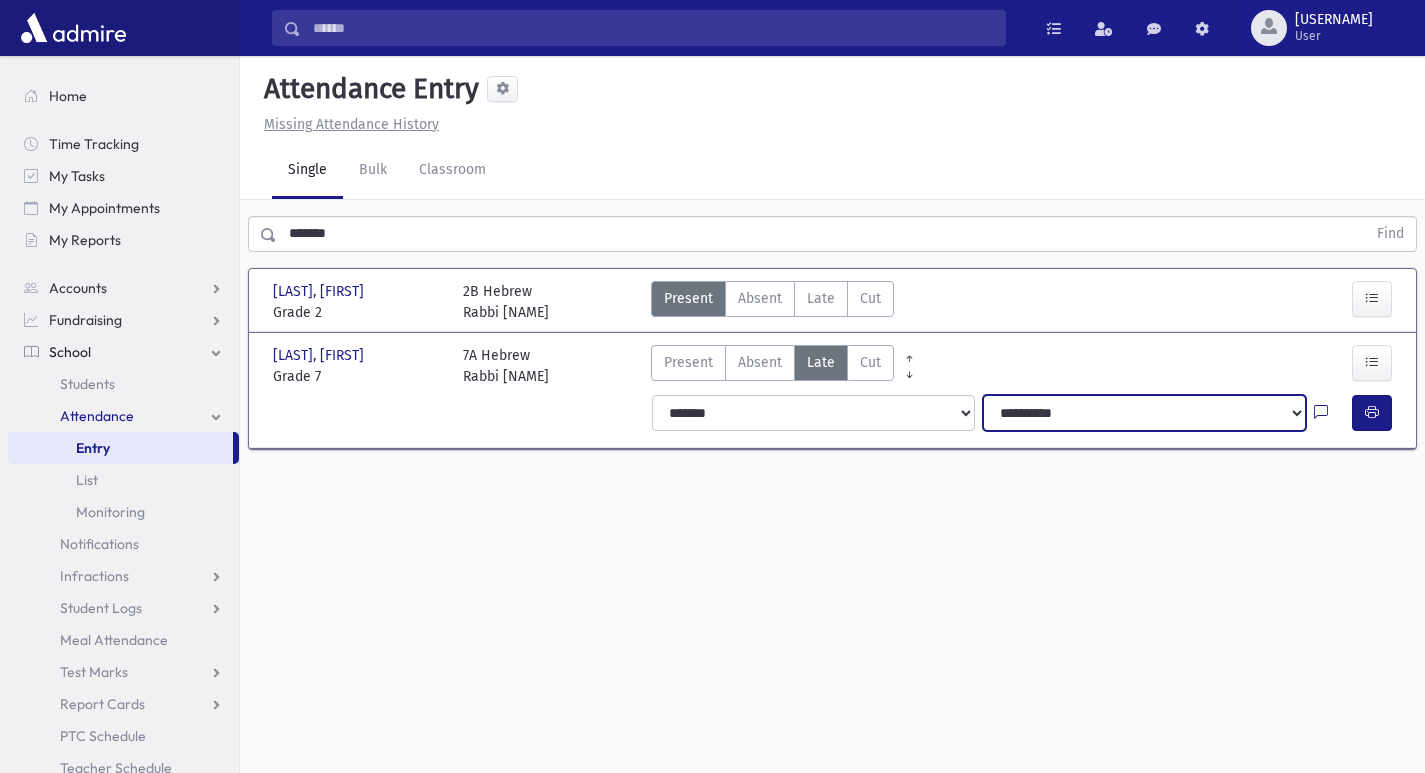 drag, startPoint x: 1118, startPoint y: 418, endPoint x: 1139, endPoint y: 412, distance: 21.84033 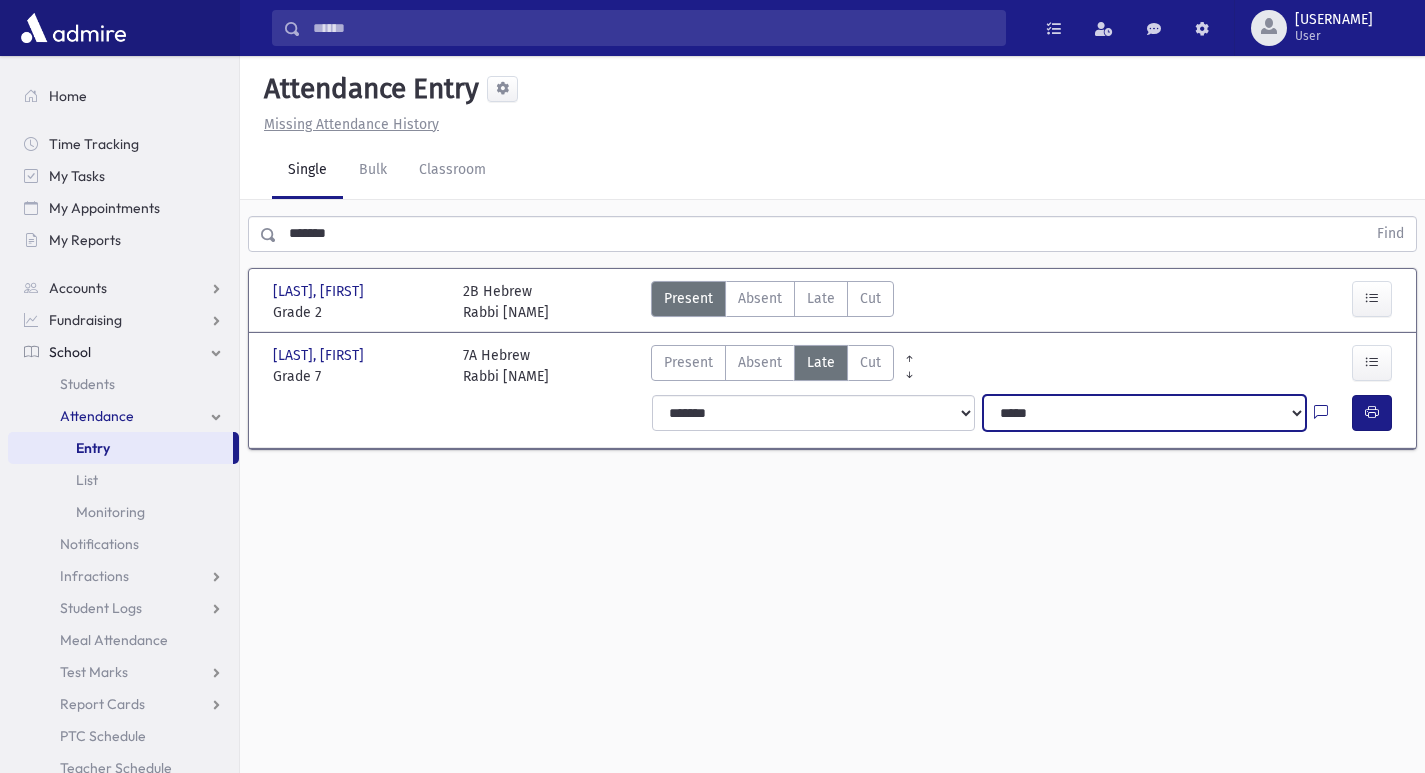 click on "**********" at bounding box center [1144, 413] 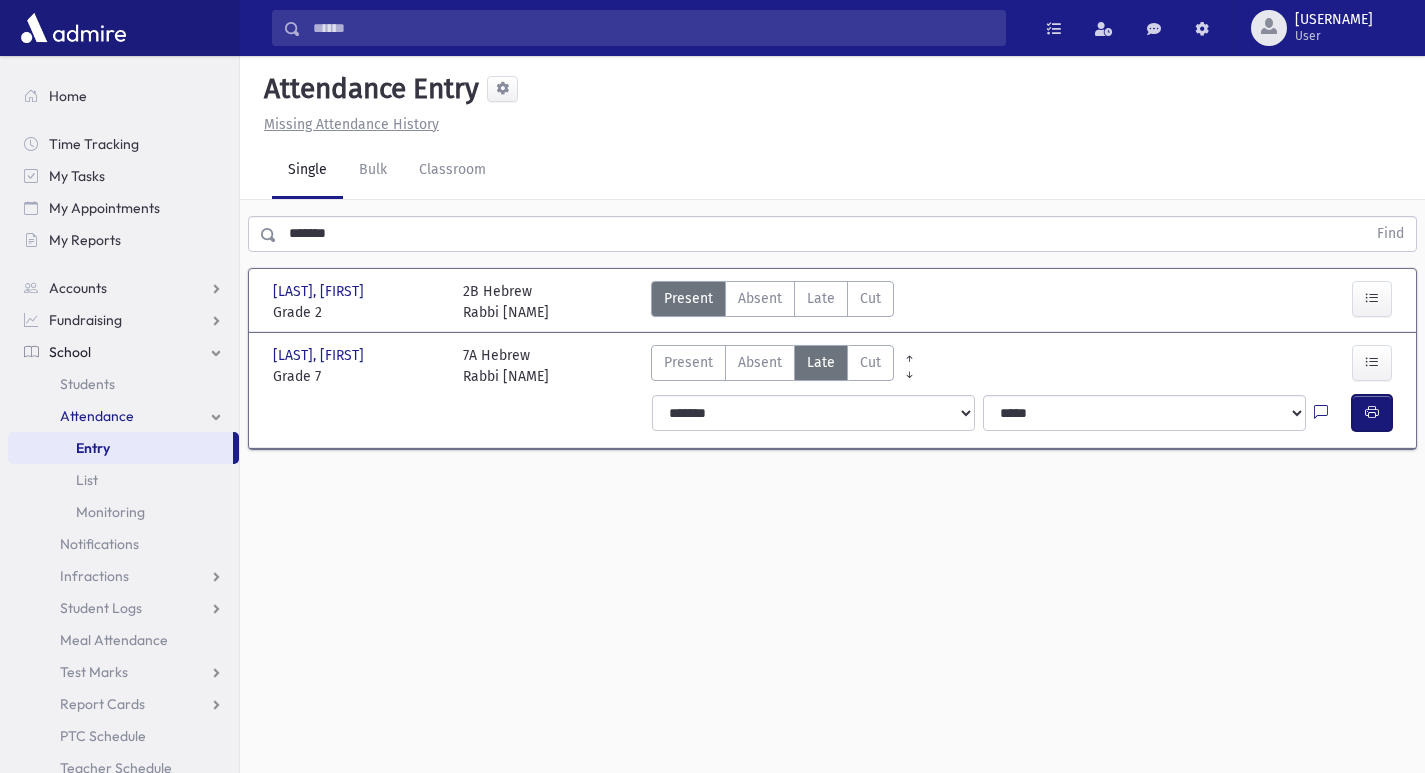 drag, startPoint x: 1352, startPoint y: 452, endPoint x: 184, endPoint y: 560, distance: 1172.9825 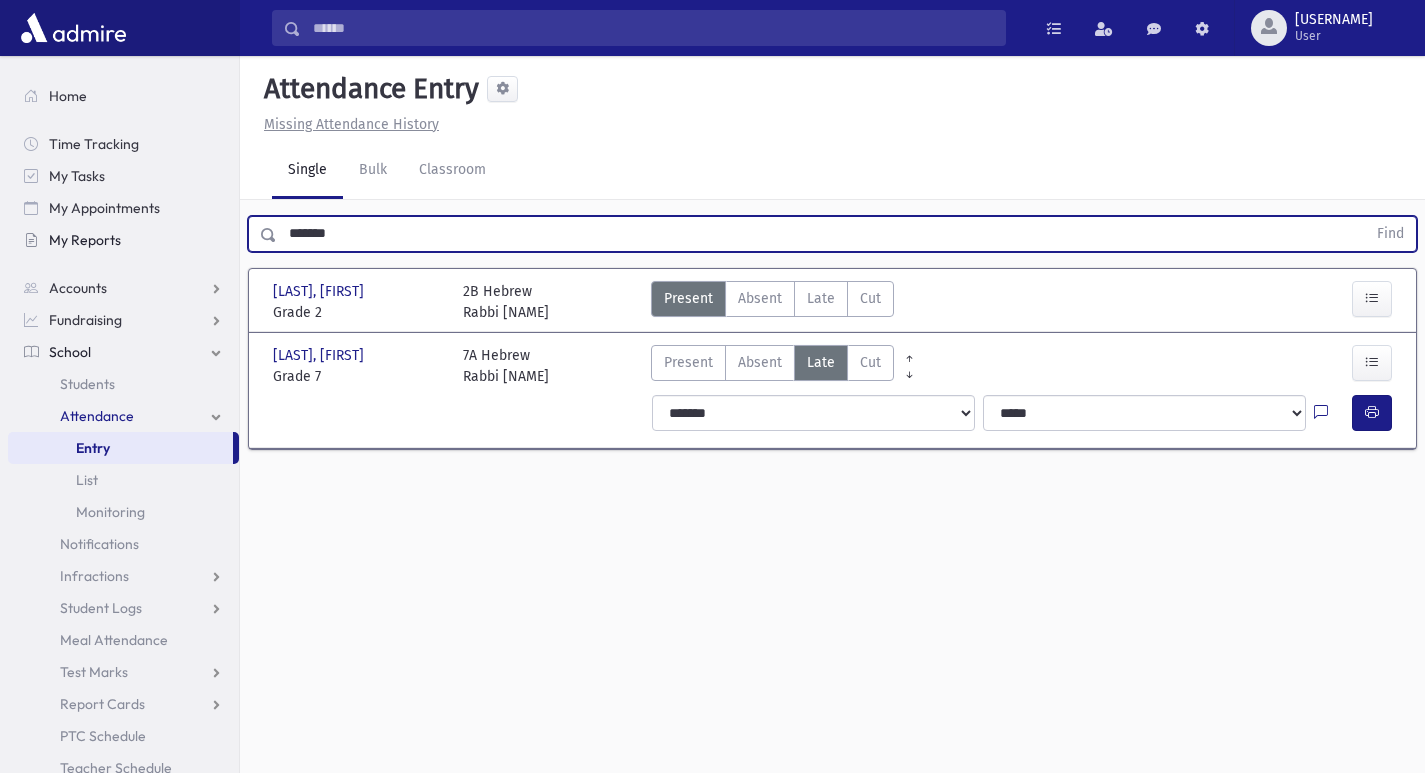 drag, startPoint x: 373, startPoint y: 235, endPoint x: 229, endPoint y: 233, distance: 144.01389 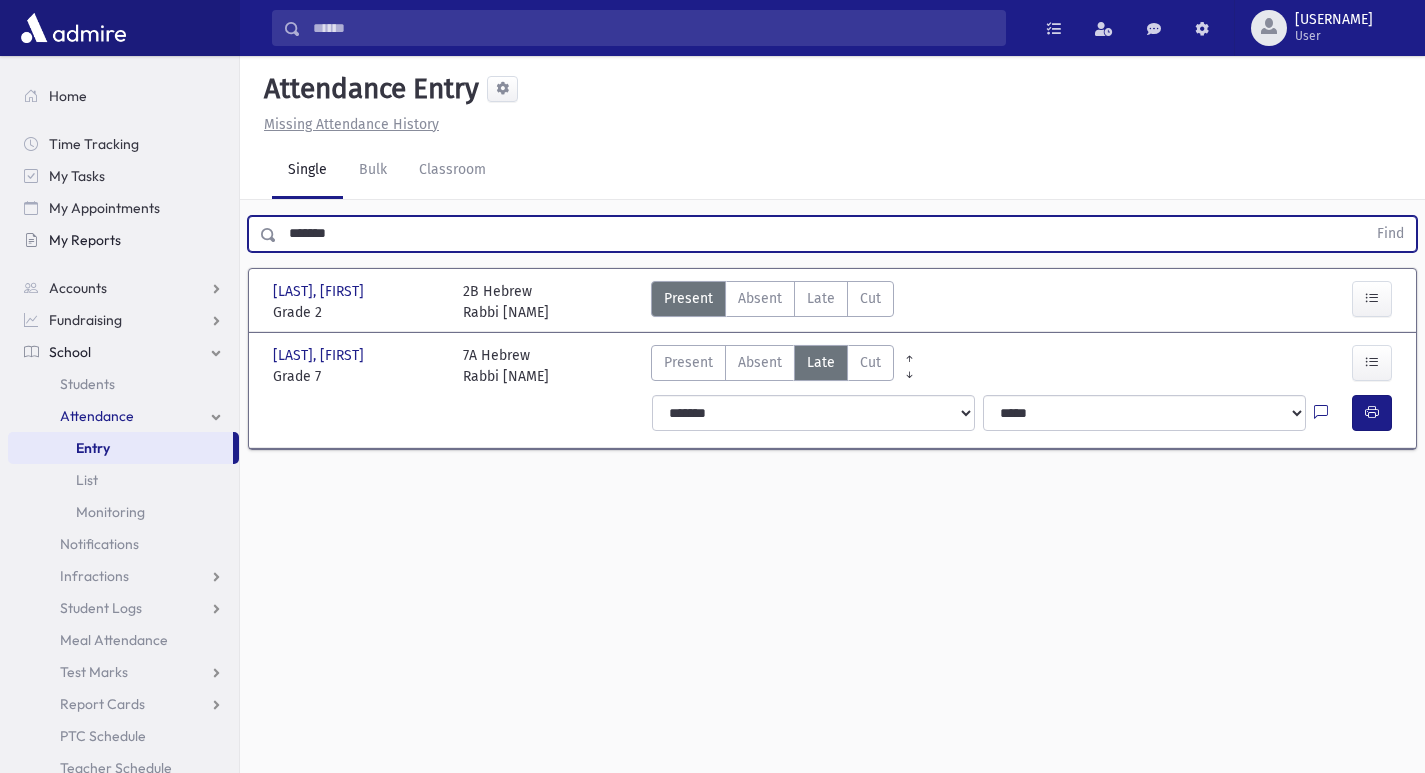 click on "Find" at bounding box center [1390, 234] 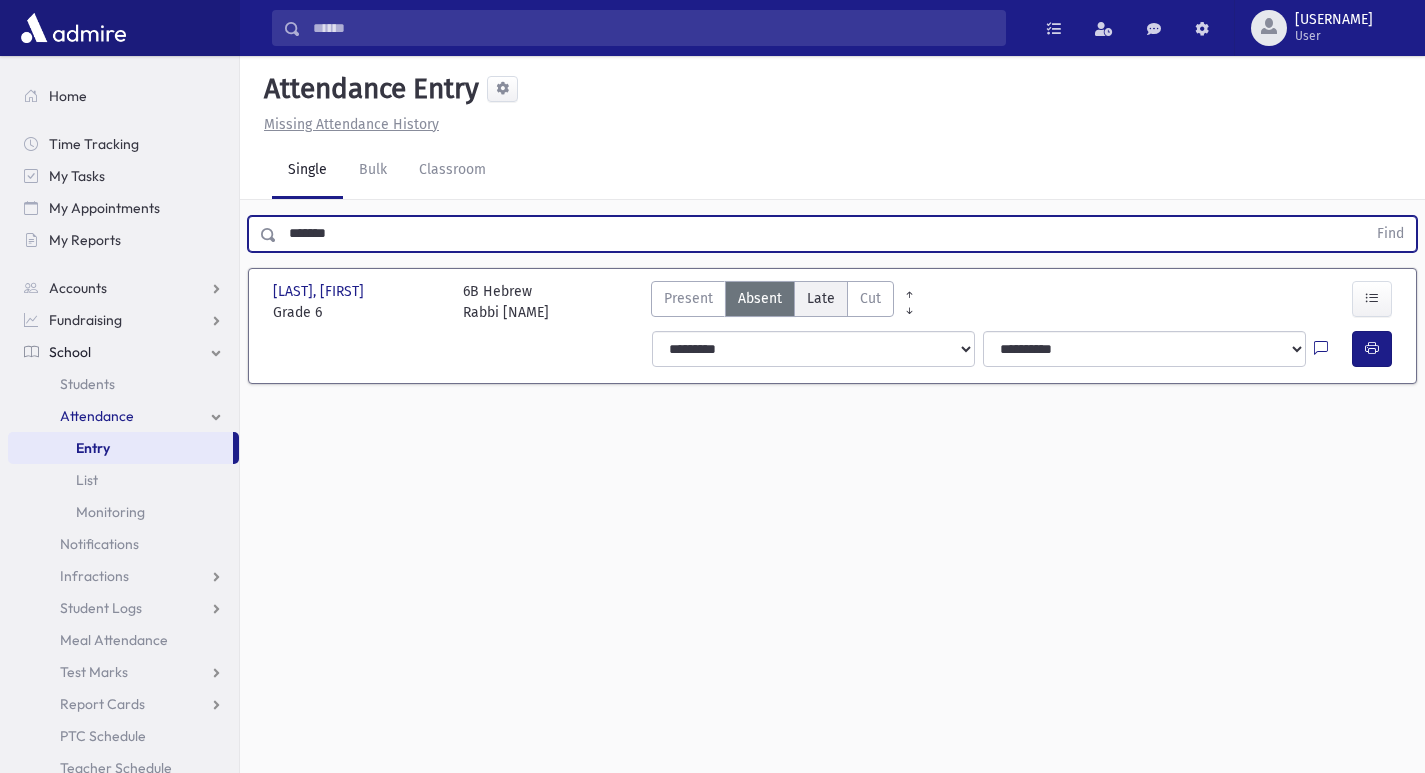 click on "Late" at bounding box center (821, 298) 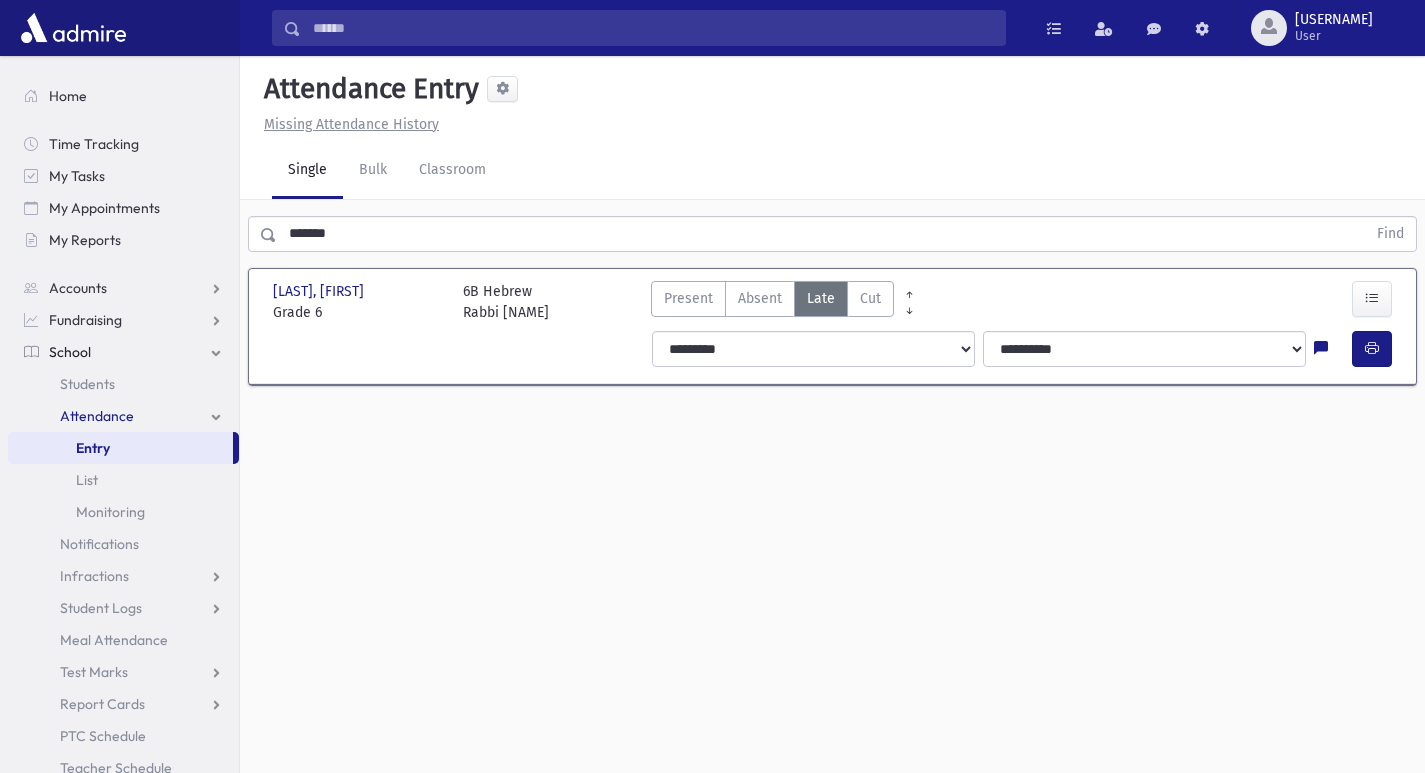 click on "**********" at bounding box center [1025, 349] 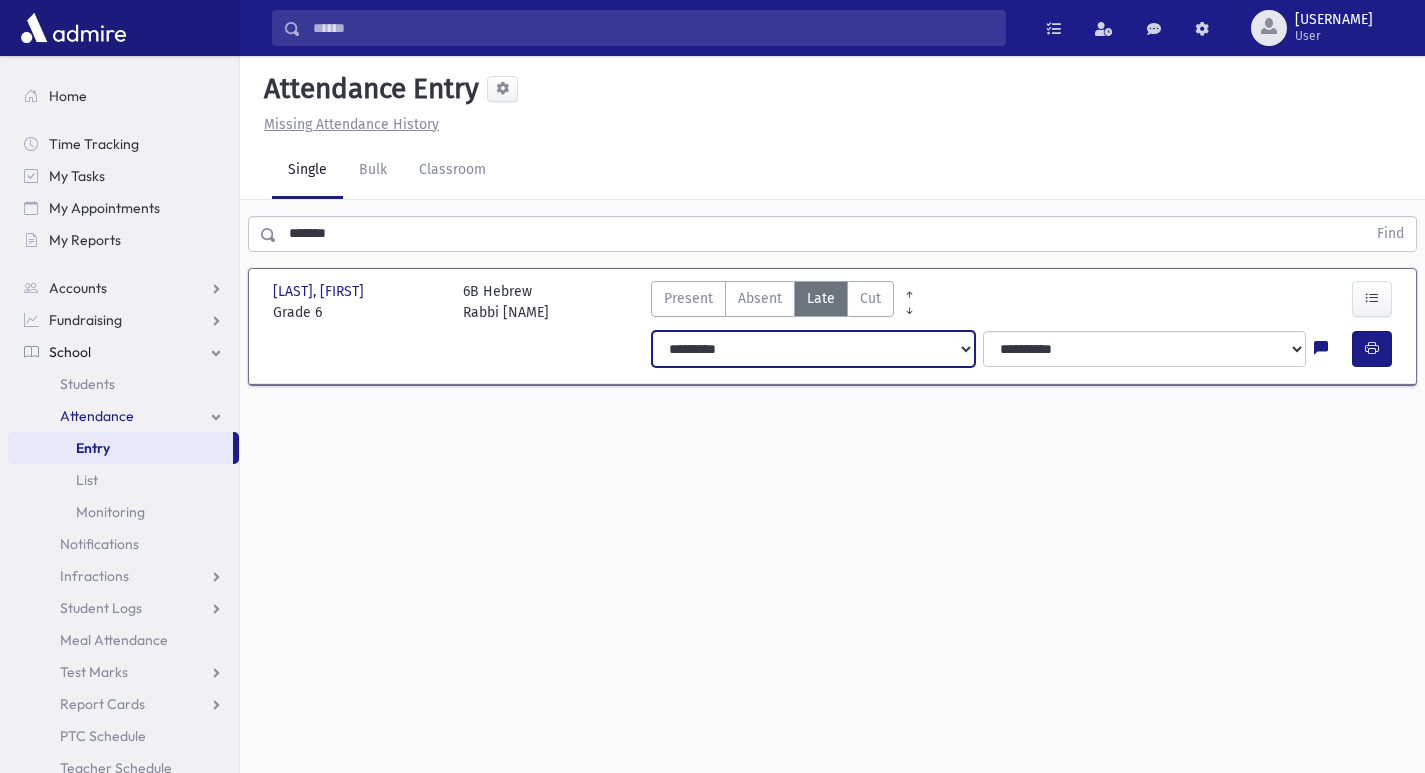 click on "**********" at bounding box center [813, 349] 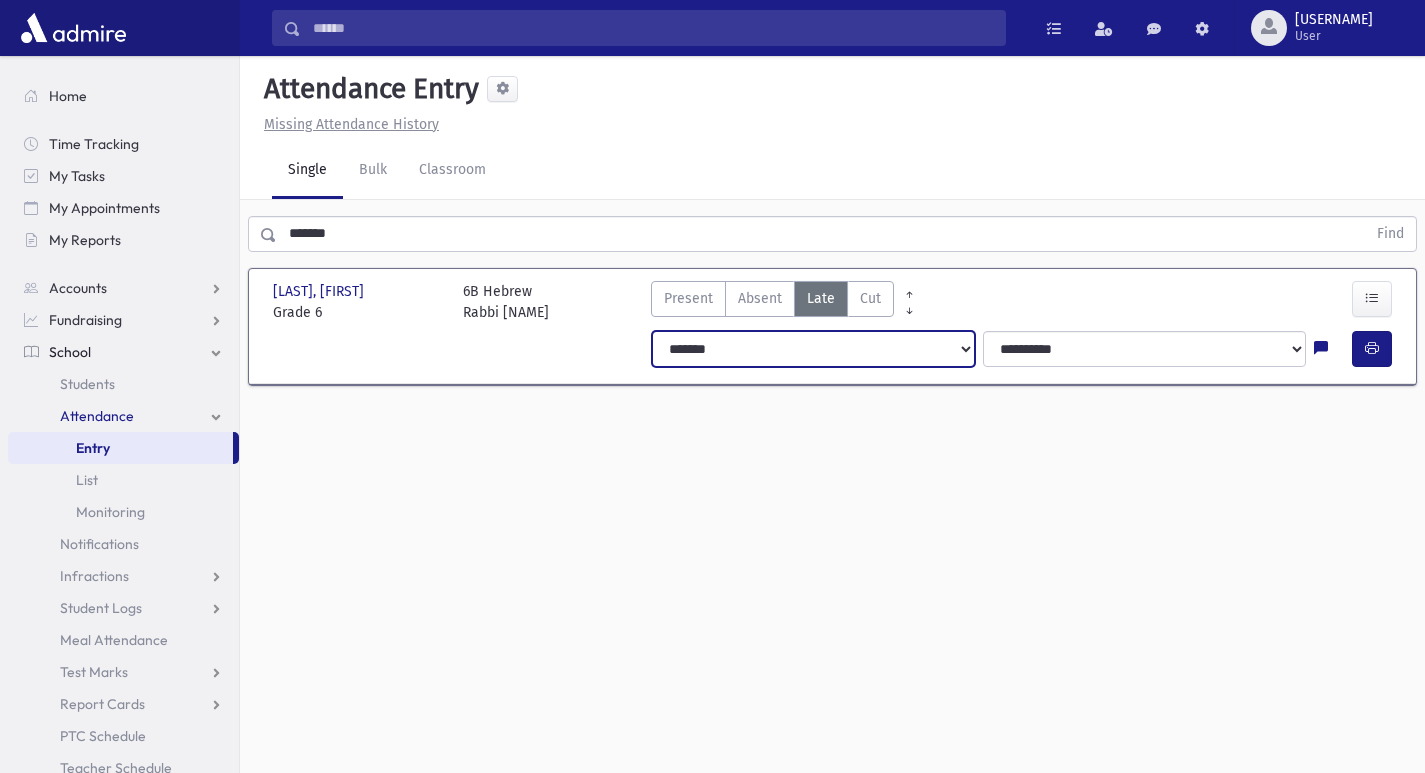 click on "**********" at bounding box center (813, 349) 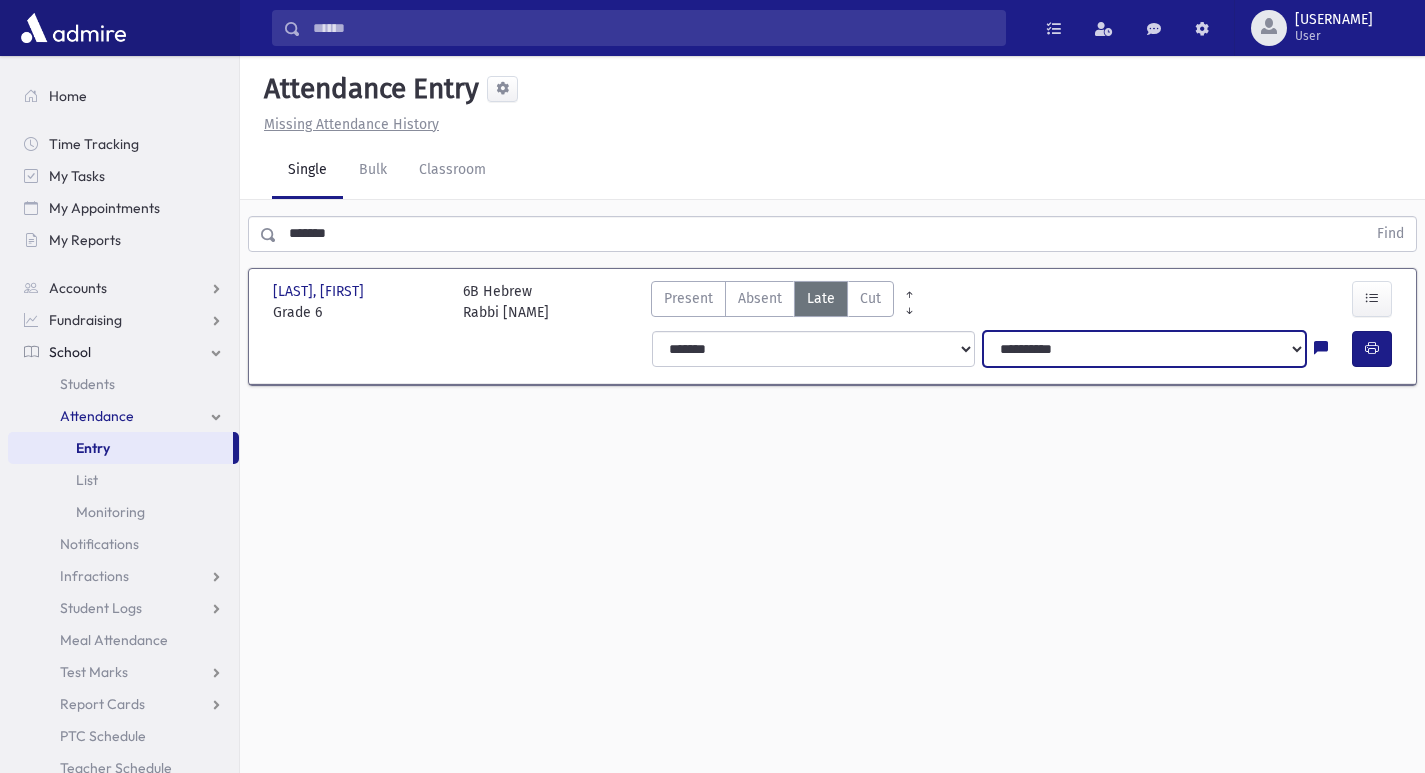 click on "**********" at bounding box center (1144, 349) 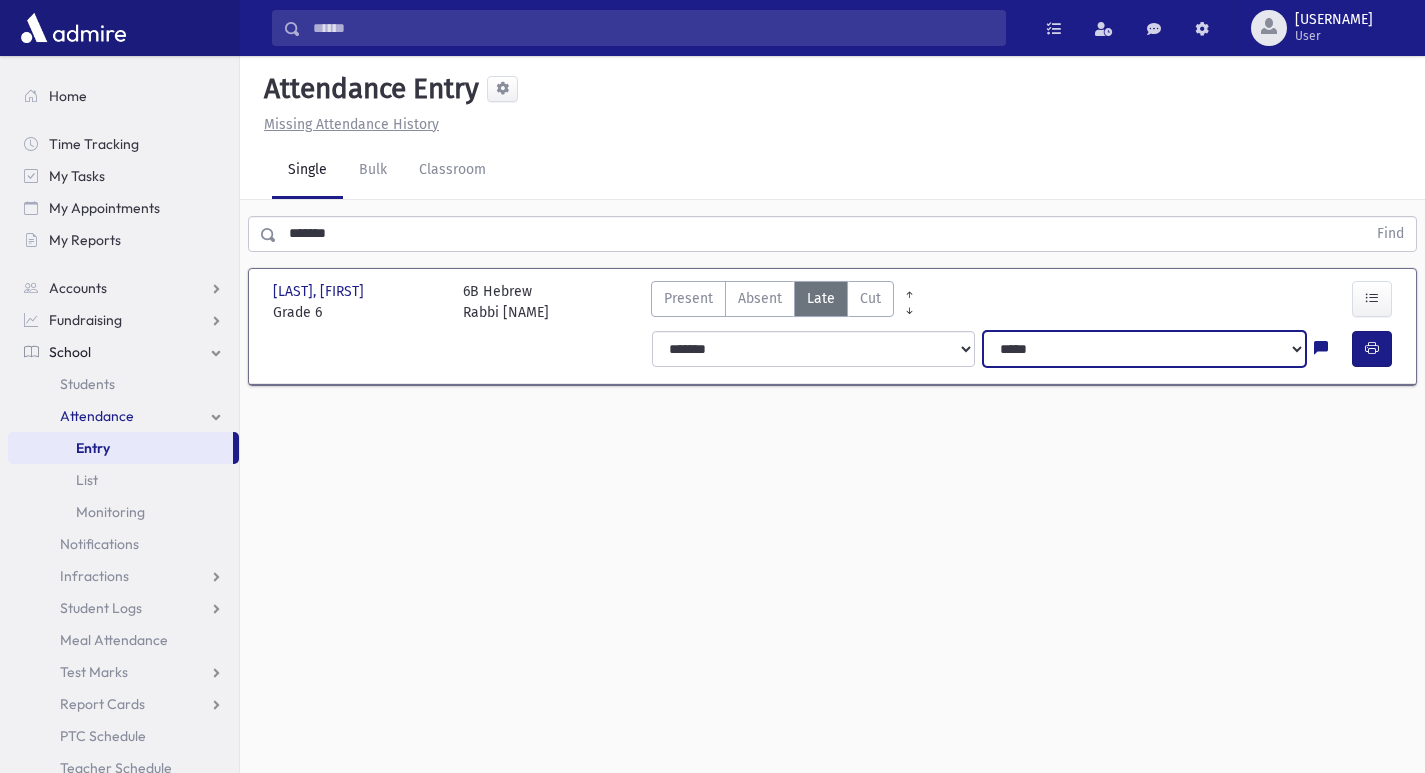 click on "**********" at bounding box center [1144, 349] 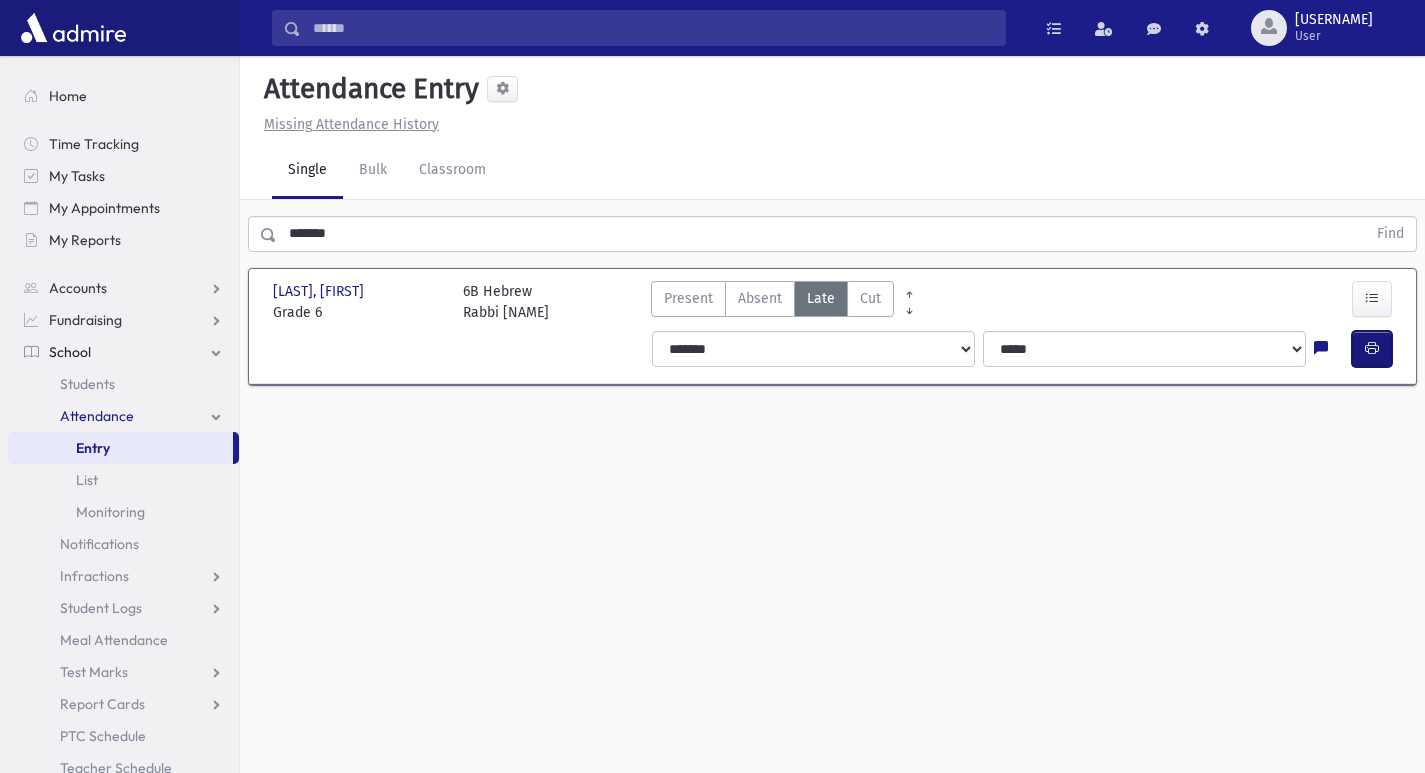 drag, startPoint x: 1360, startPoint y: 355, endPoint x: 1338, endPoint y: 367, distance: 25.059929 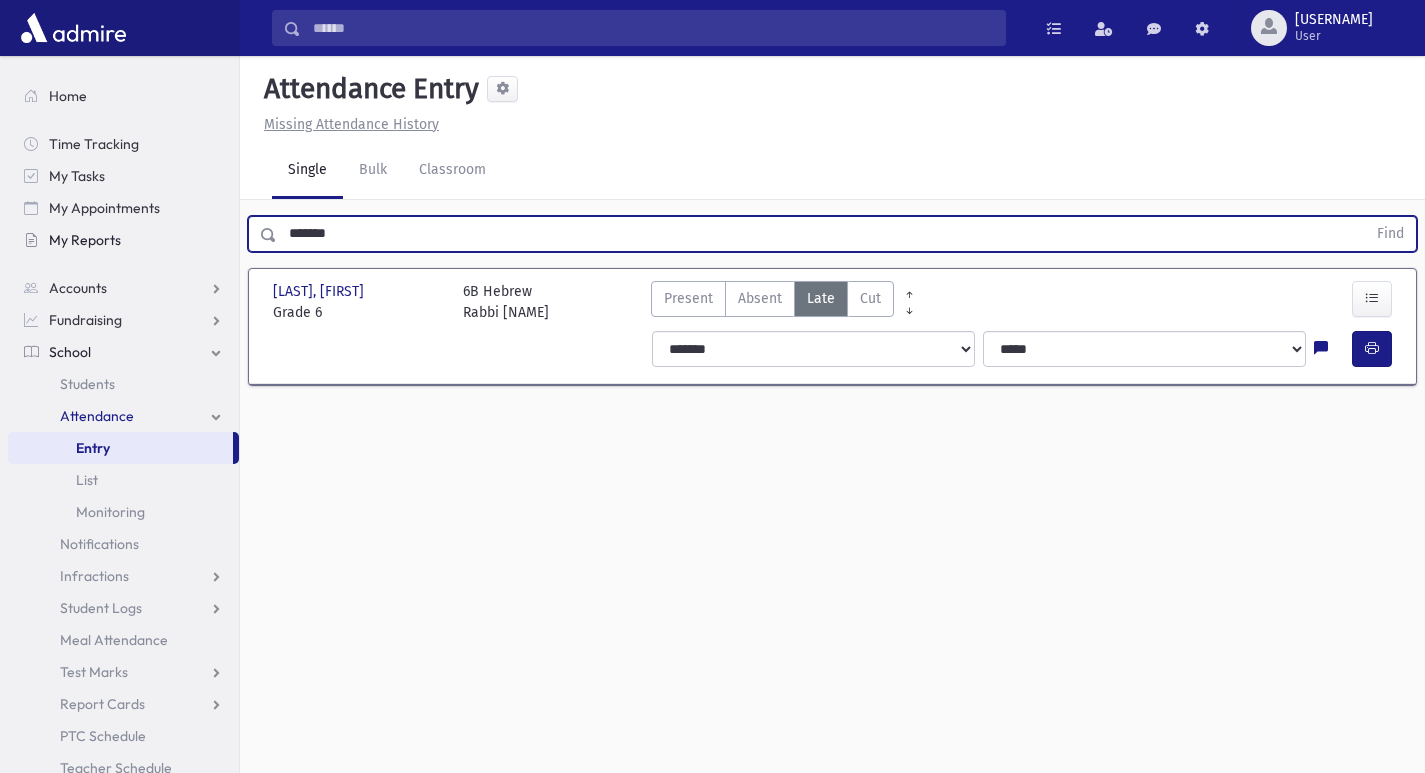 drag, startPoint x: 306, startPoint y: 234, endPoint x: 218, endPoint y: 234, distance: 88 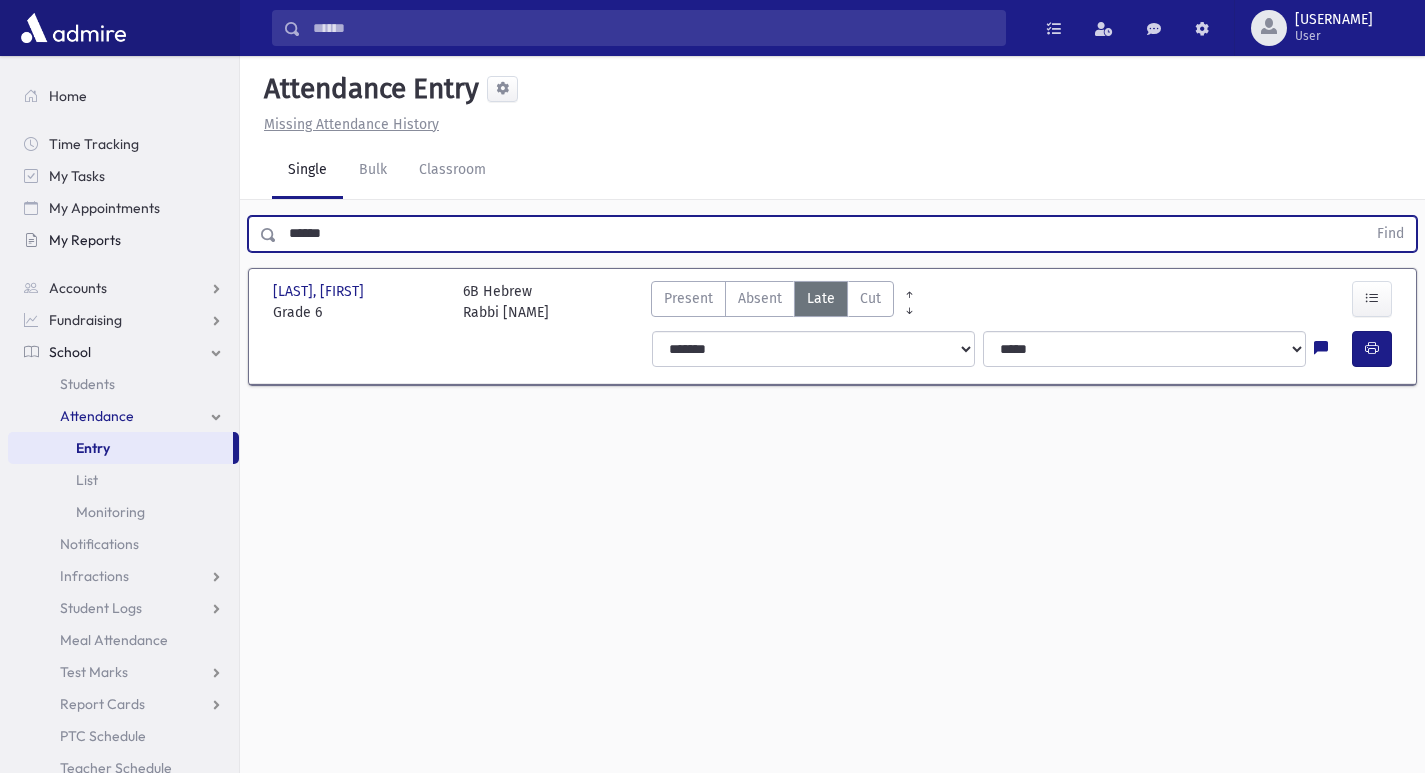 click on "Find" at bounding box center [1390, 234] 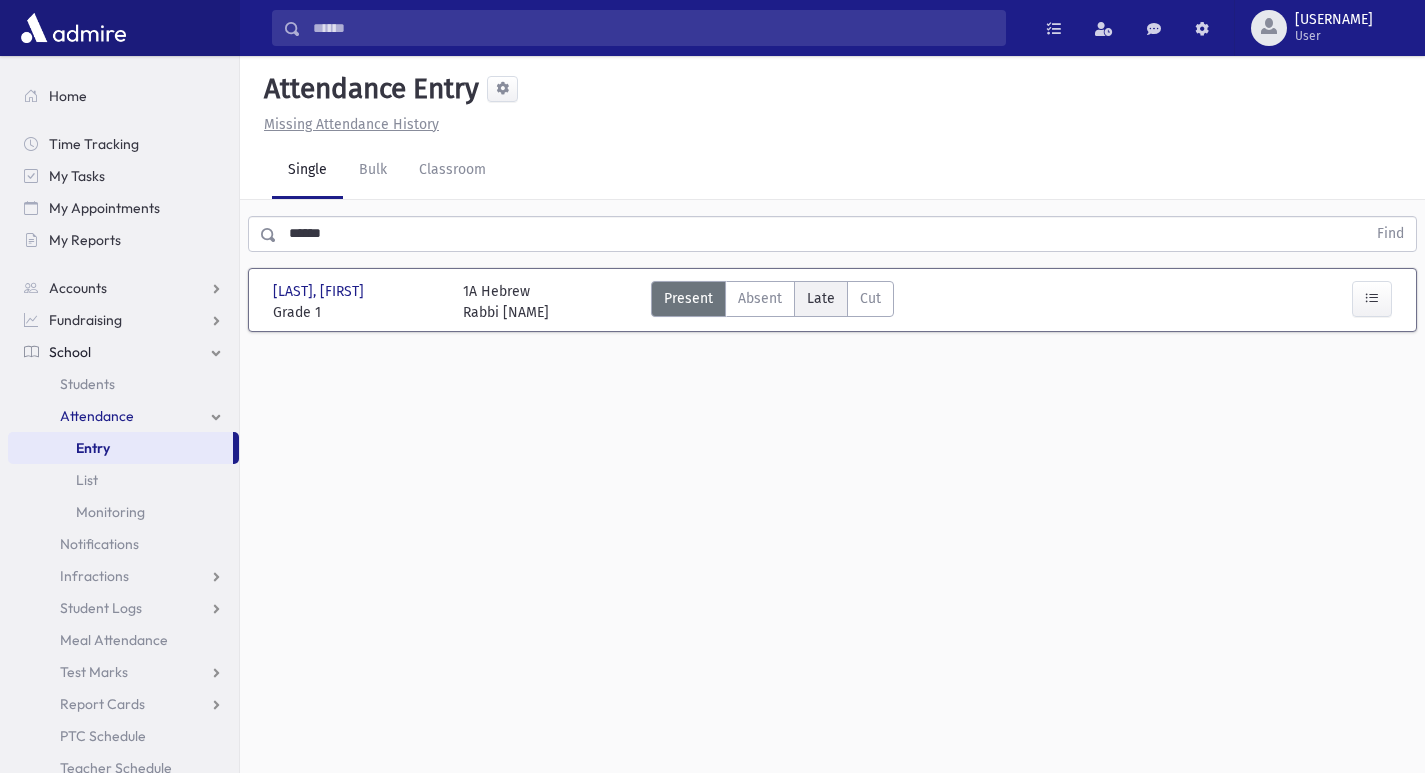 click on "Late" at bounding box center (821, 298) 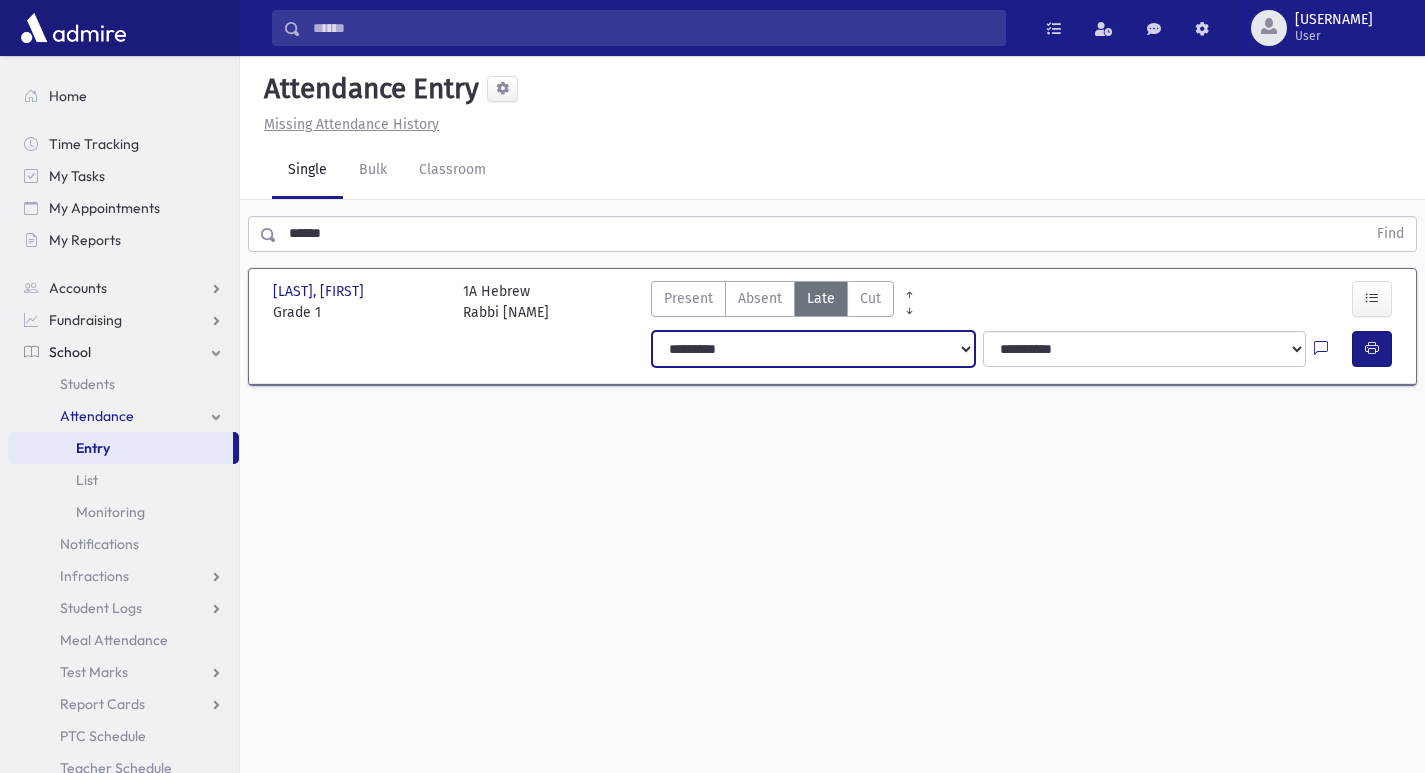 click on "**********" at bounding box center (813, 349) 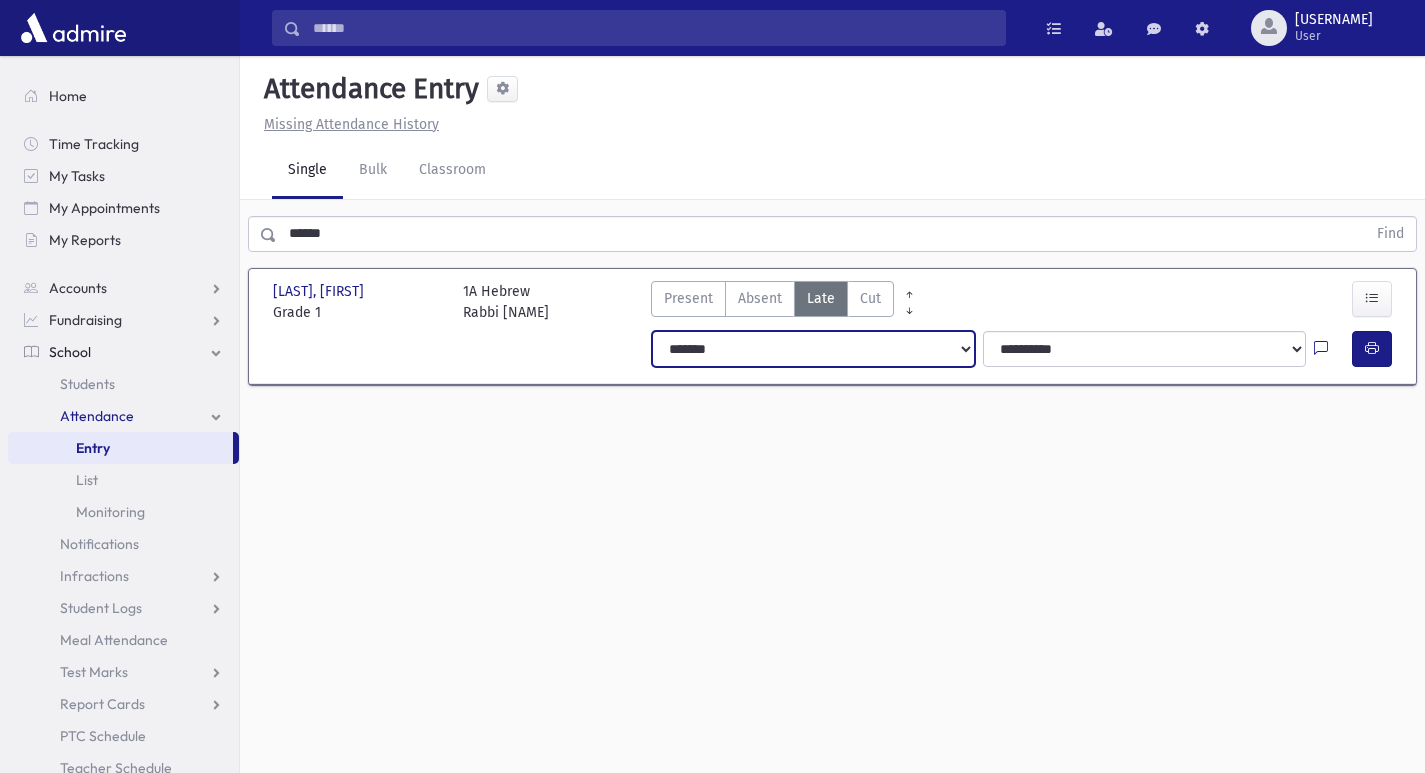 click on "**********" at bounding box center (813, 349) 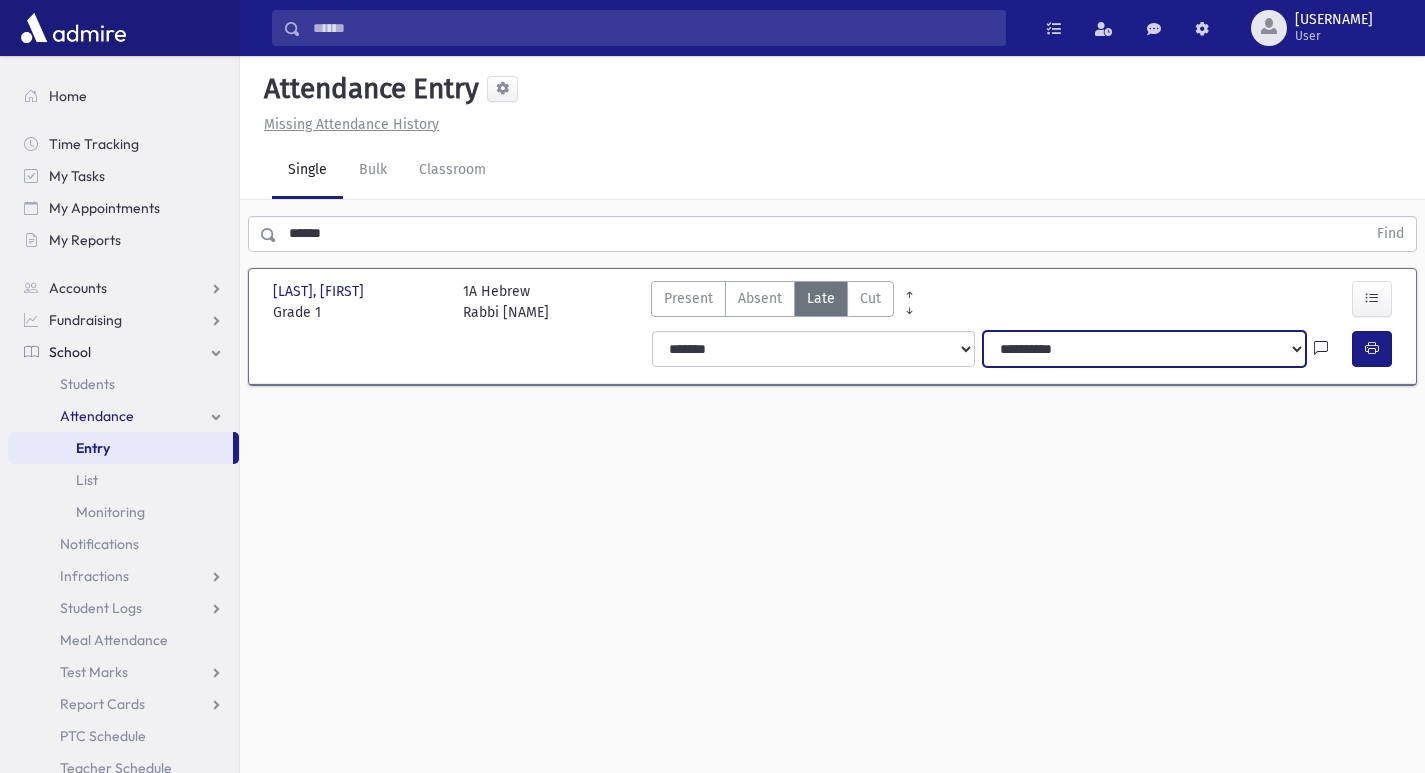 click on "**********" at bounding box center (1144, 349) 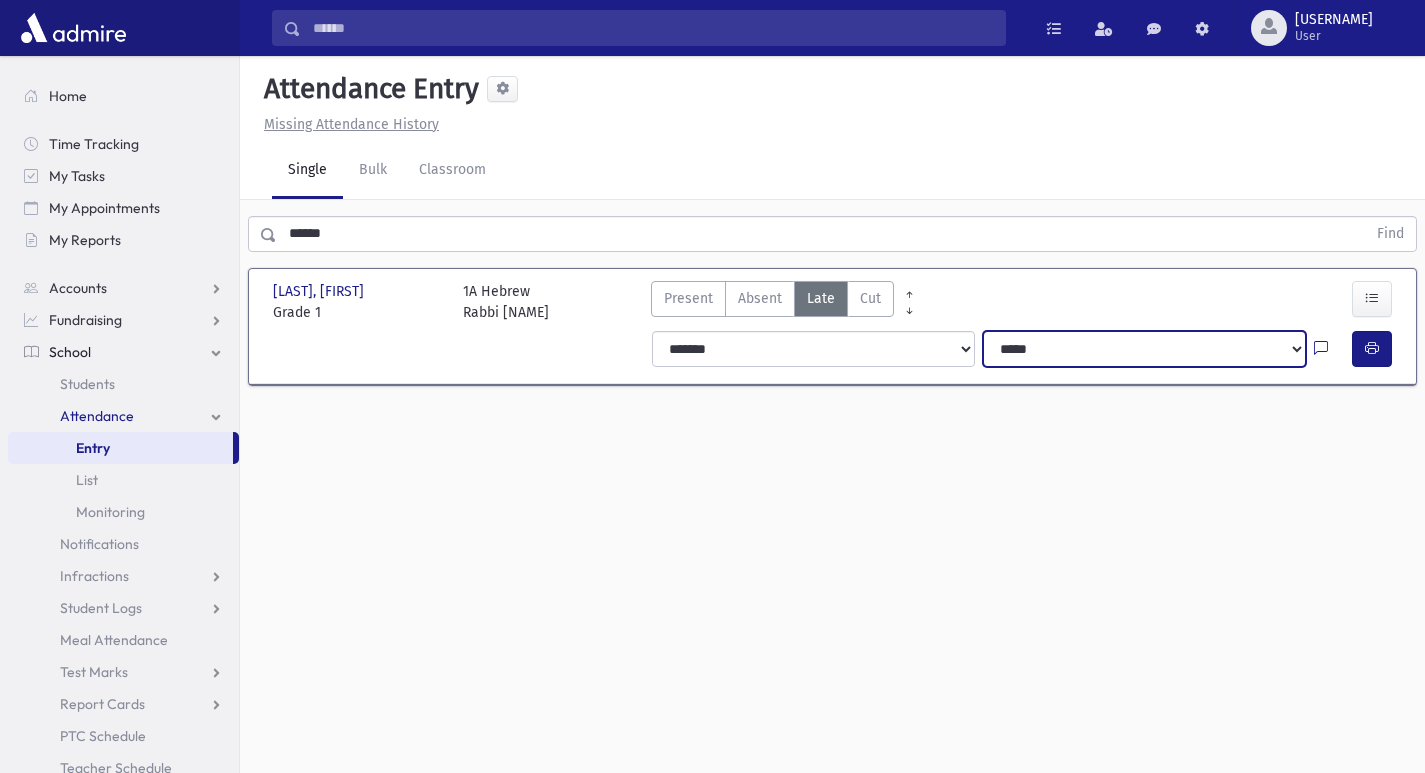 click on "**********" at bounding box center [1144, 349] 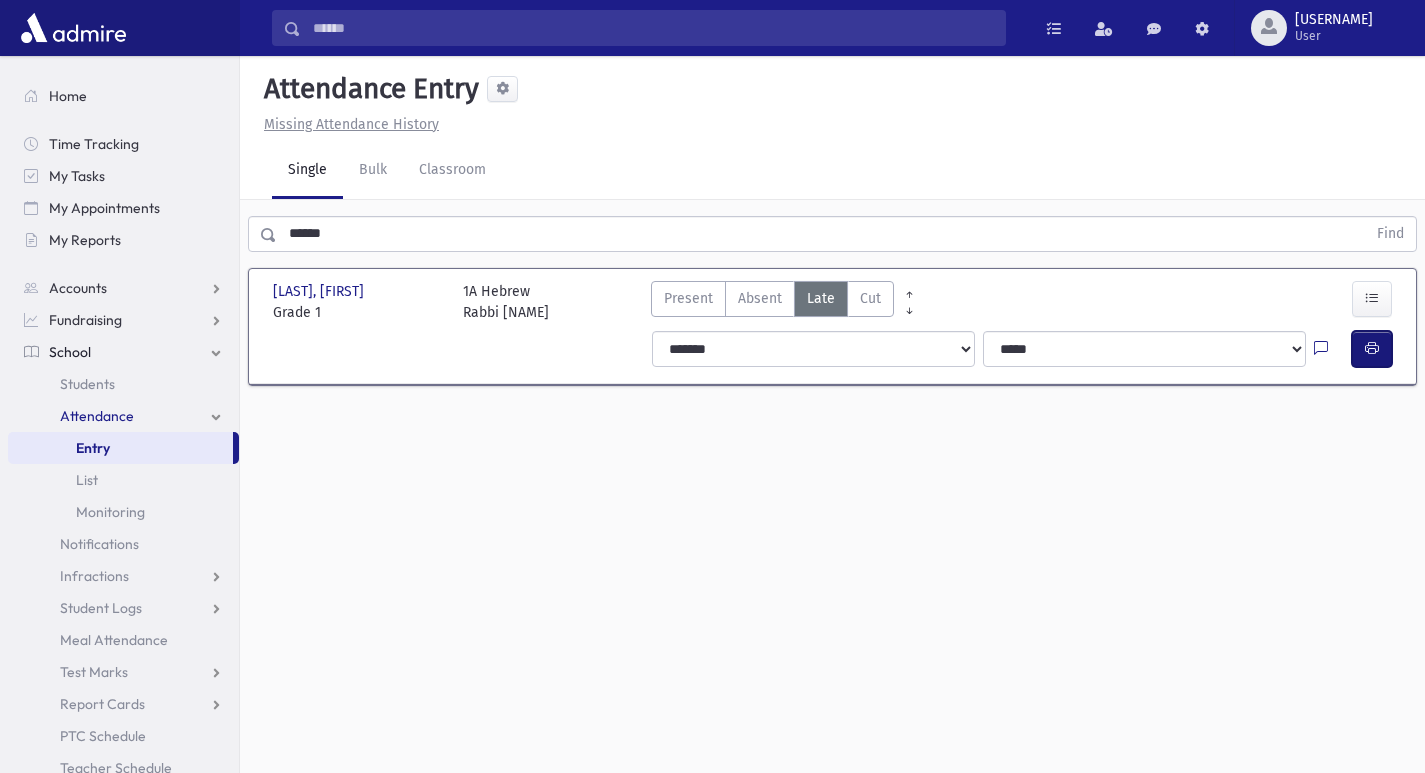 click at bounding box center [1372, 348] 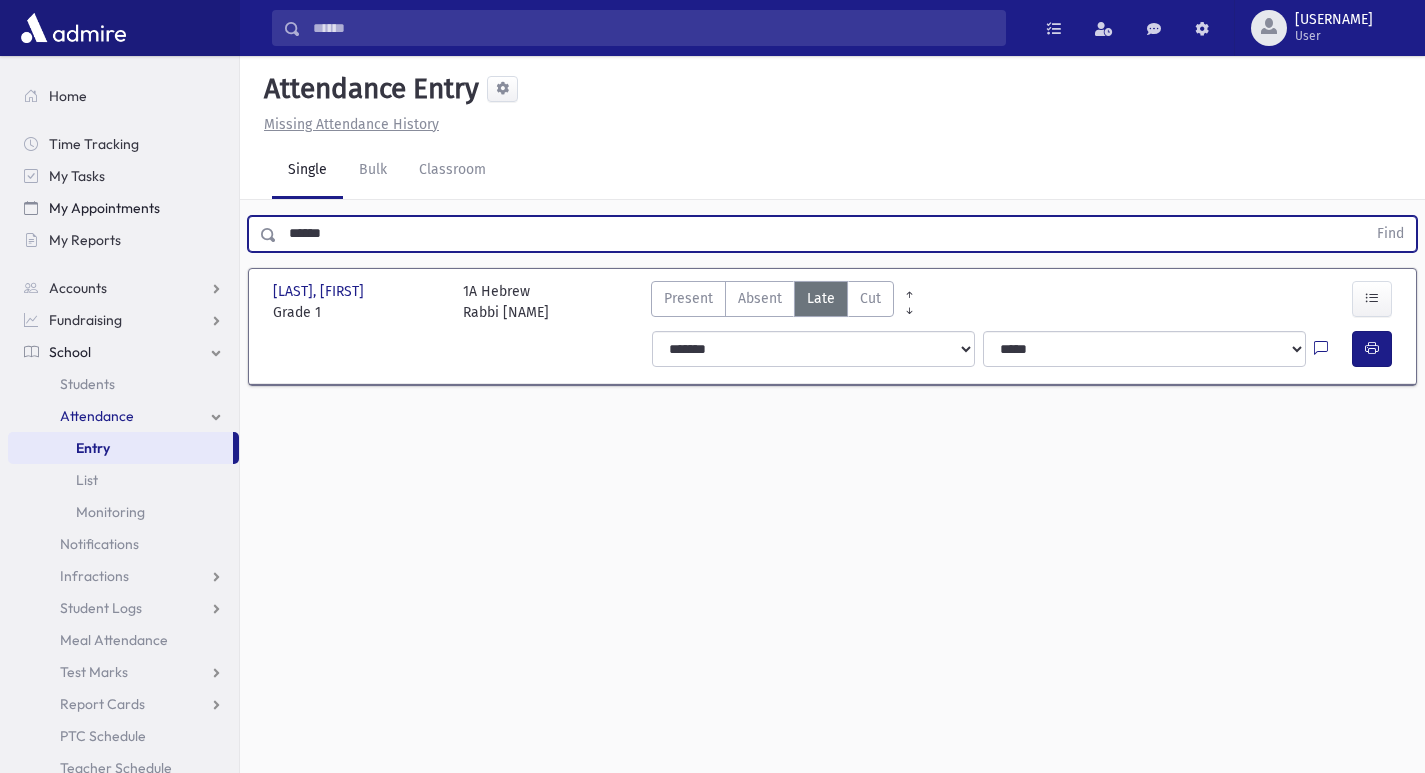 drag, startPoint x: 270, startPoint y: 222, endPoint x: 218, endPoint y: 215, distance: 52.46904 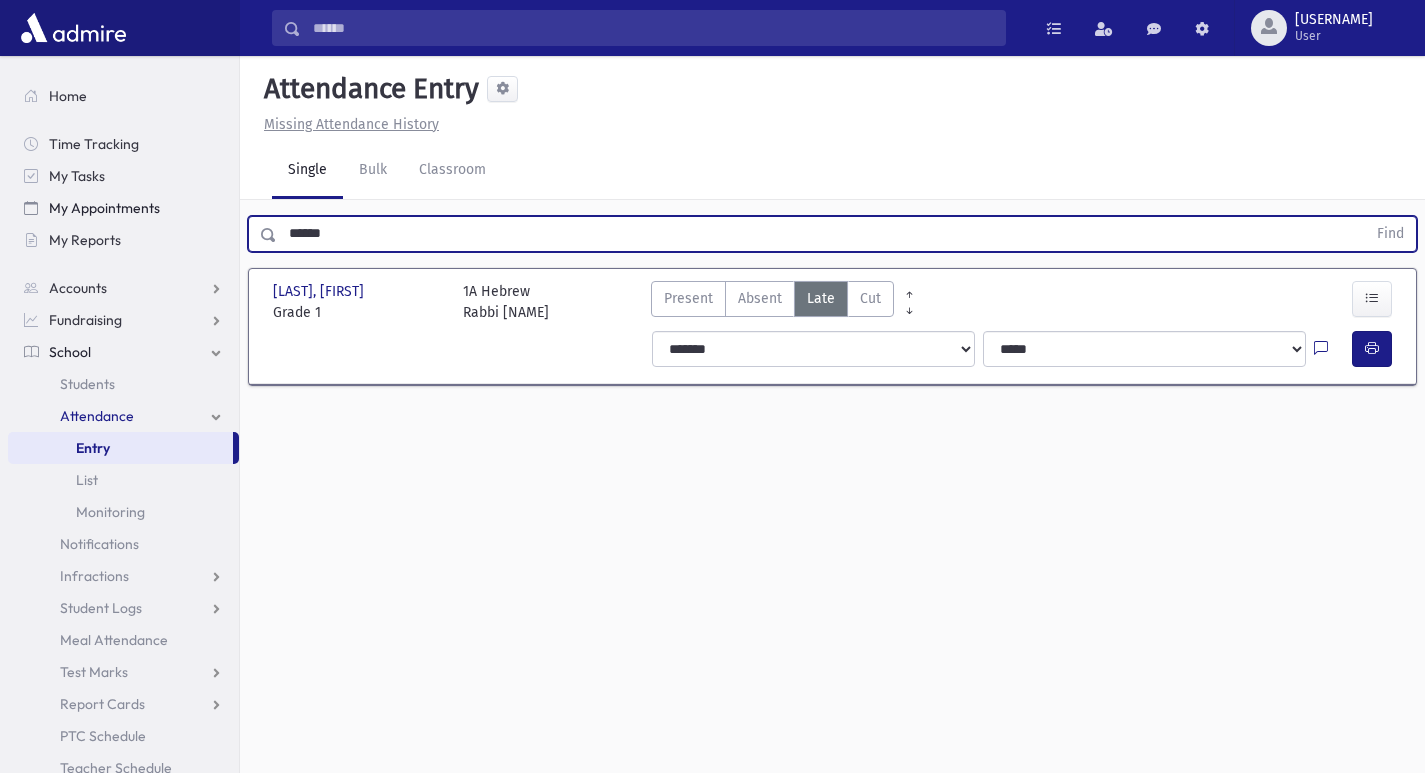 type on "******" 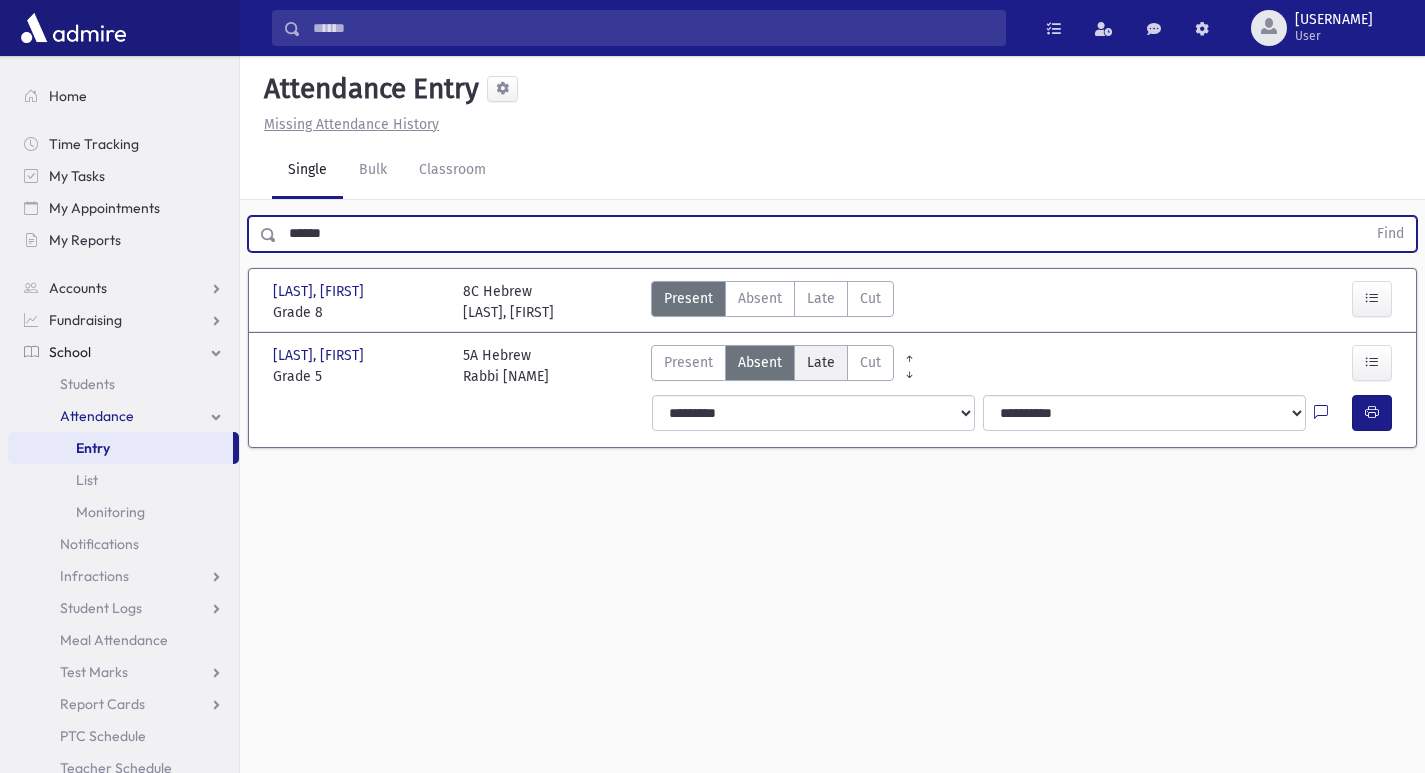 click on "Late
Late" at bounding box center (821, 363) 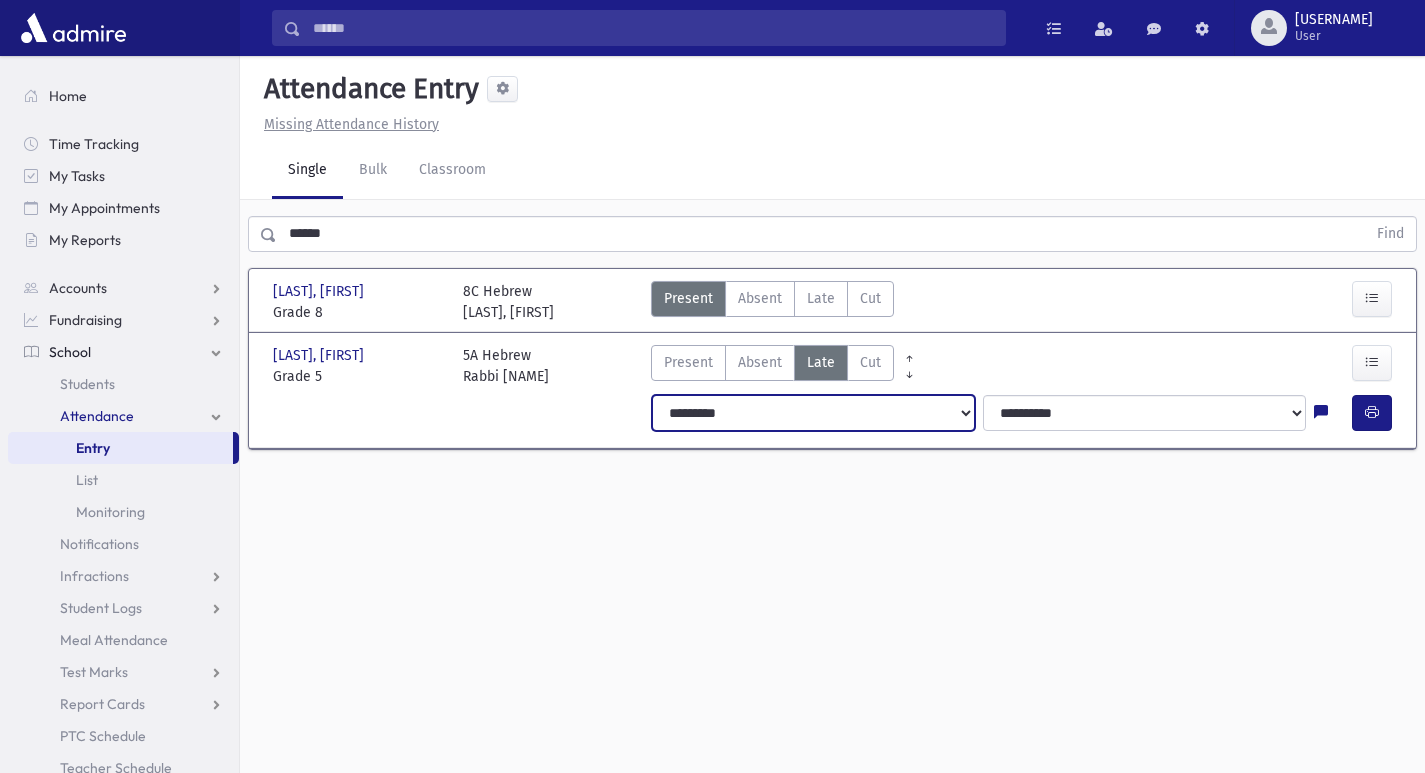 click on "**********" at bounding box center [813, 413] 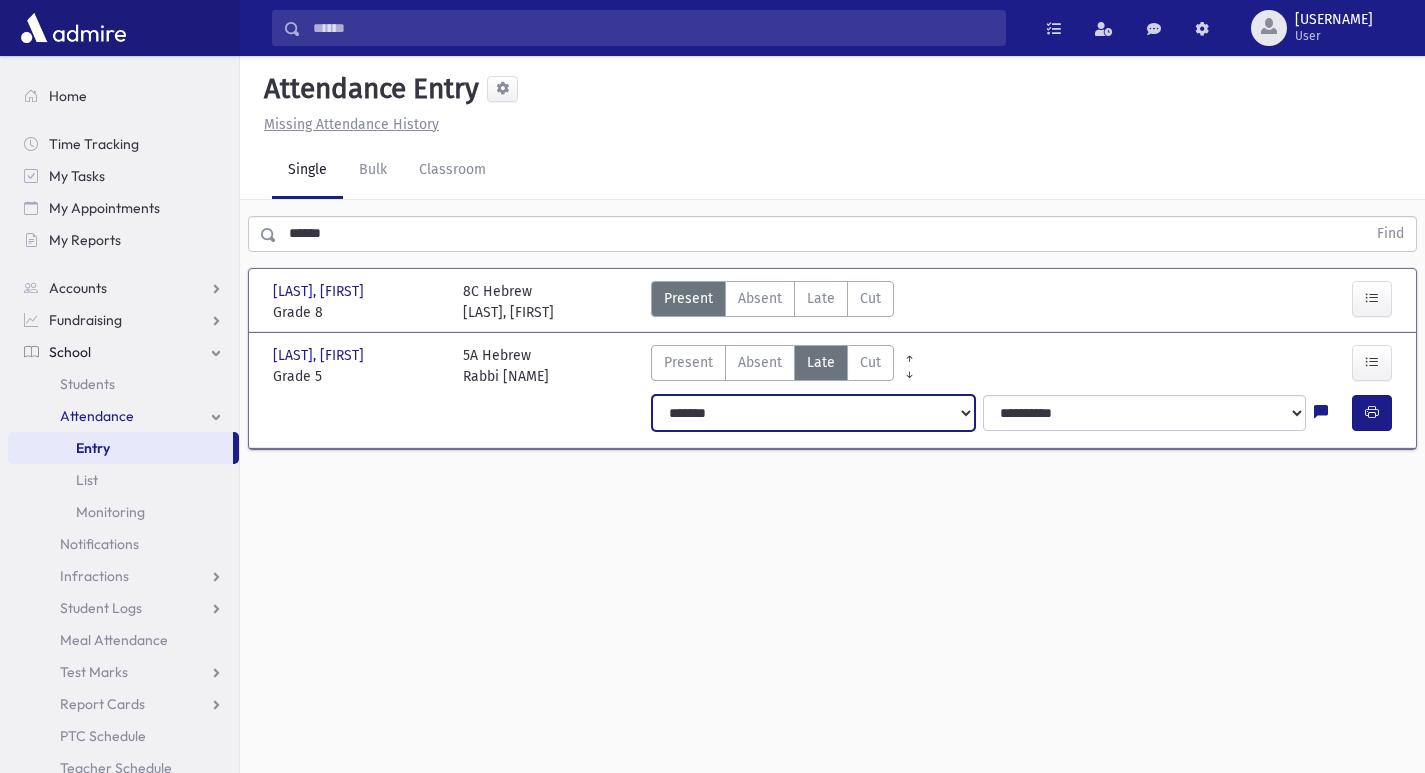 click on "**********" at bounding box center (813, 413) 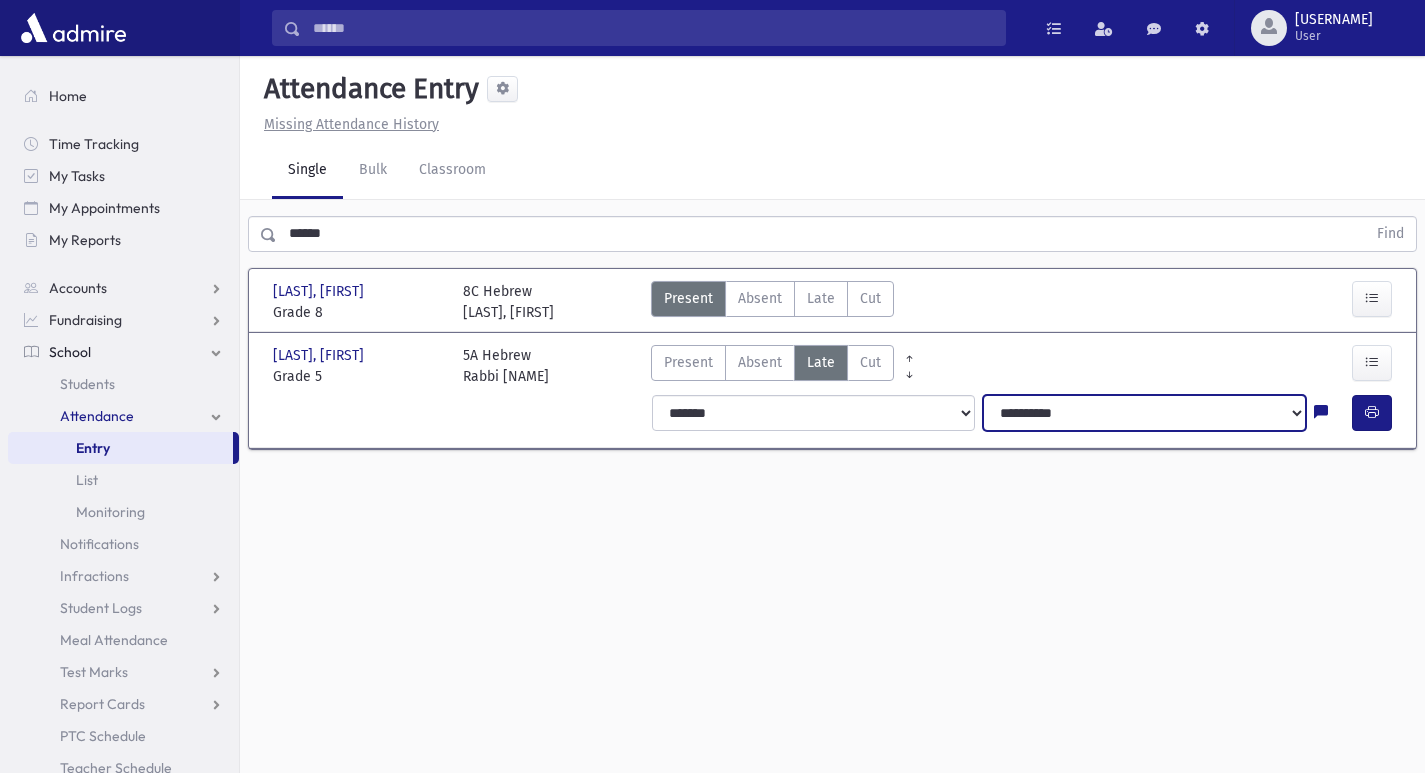 drag, startPoint x: 995, startPoint y: 430, endPoint x: 1017, endPoint y: 412, distance: 28.42534 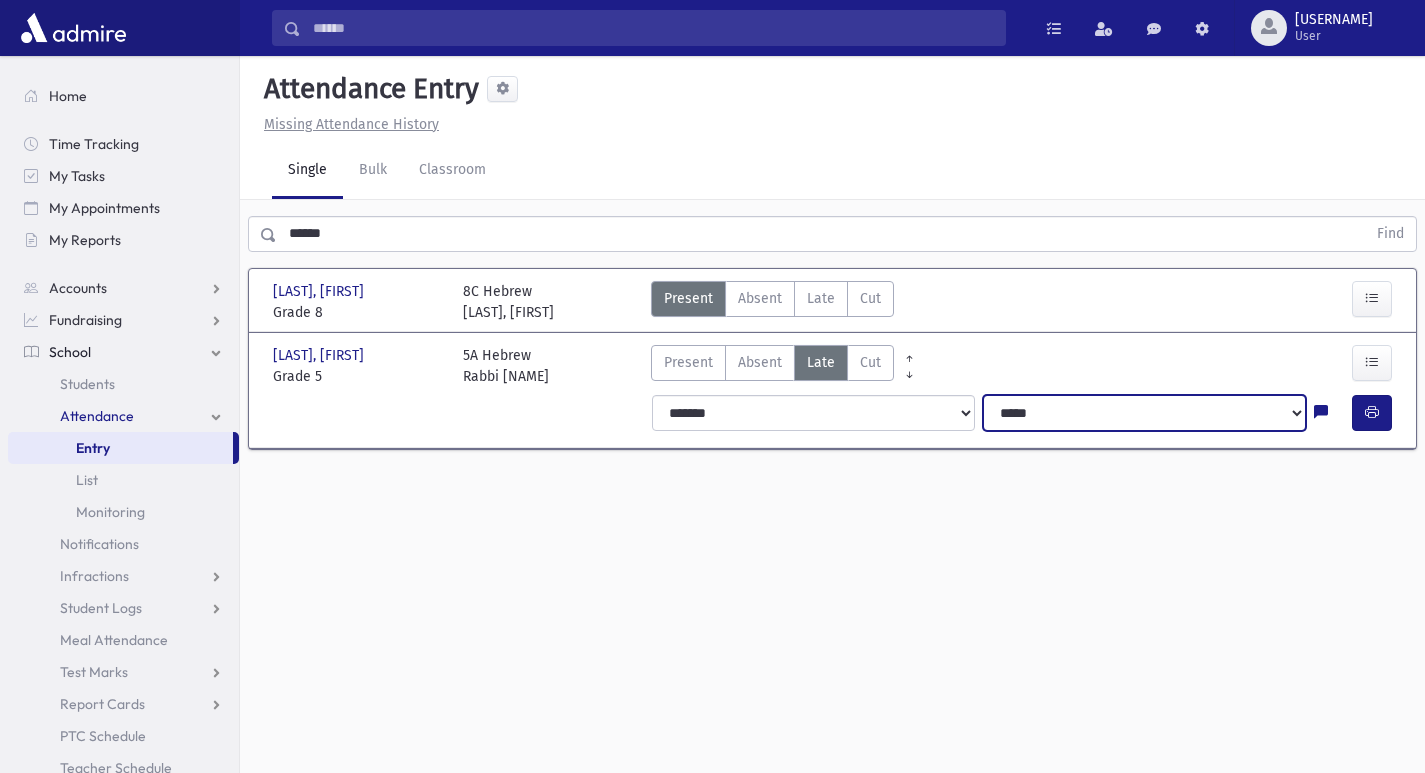 click on "**********" at bounding box center [1144, 413] 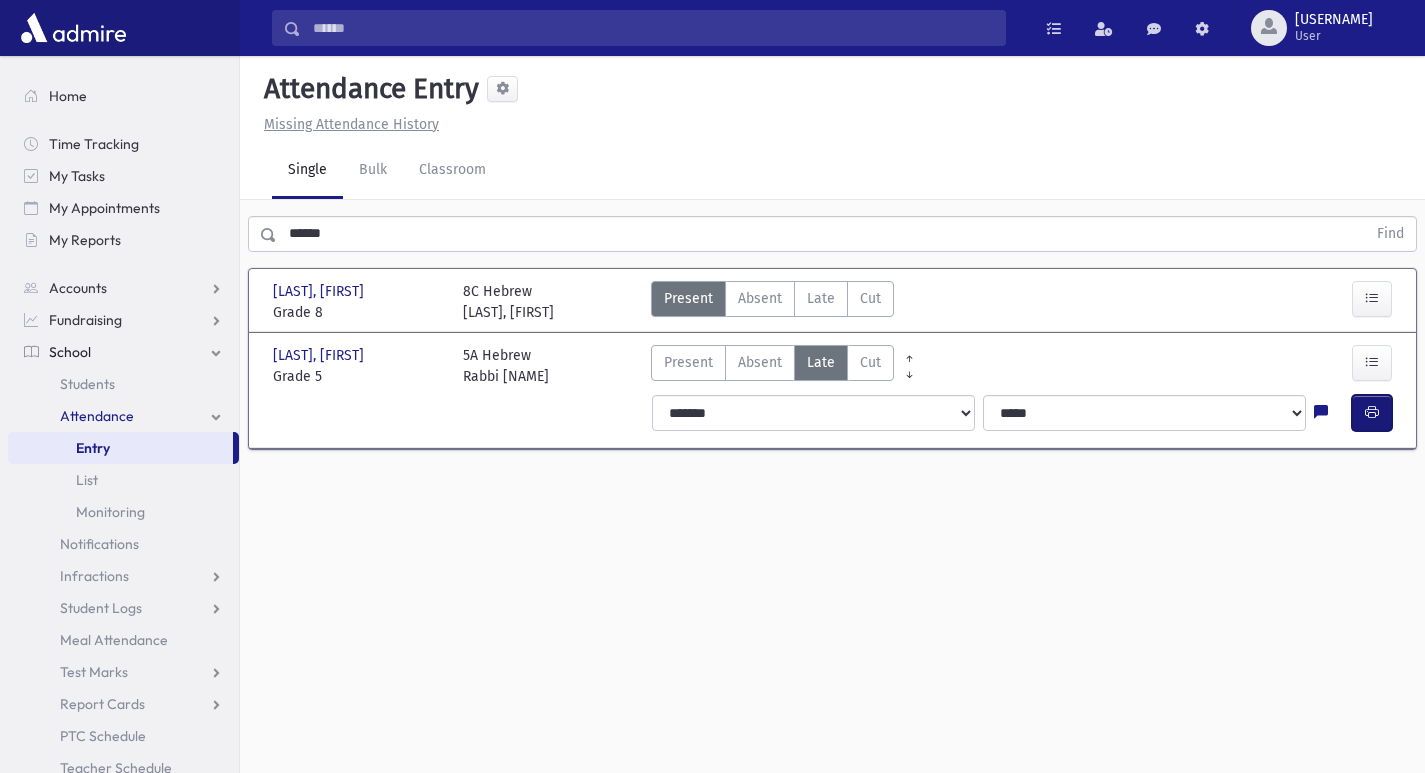 click at bounding box center (1372, 413) 